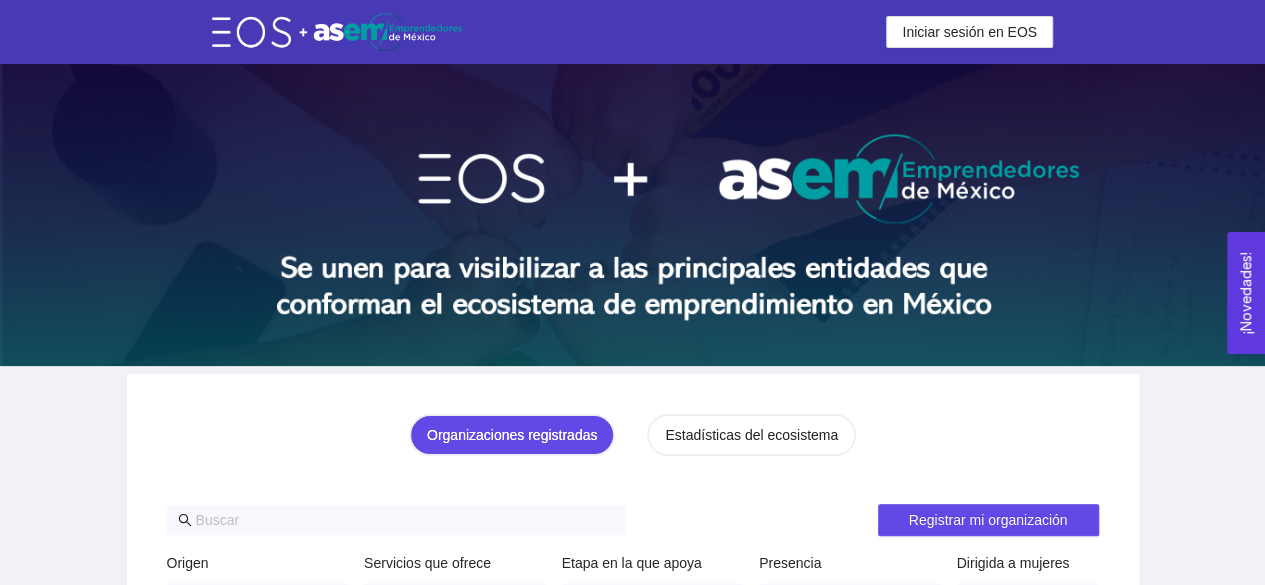 scroll, scrollTop: 8, scrollLeft: 0, axis: vertical 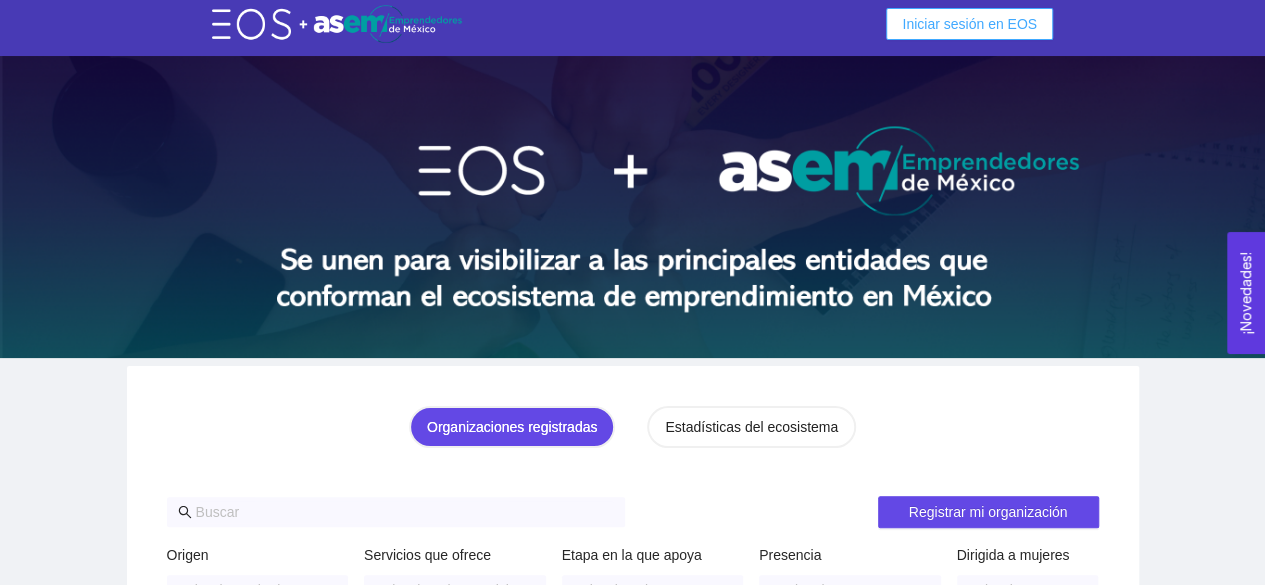 click on "Iniciar sesión en EOS" at bounding box center (969, 24) 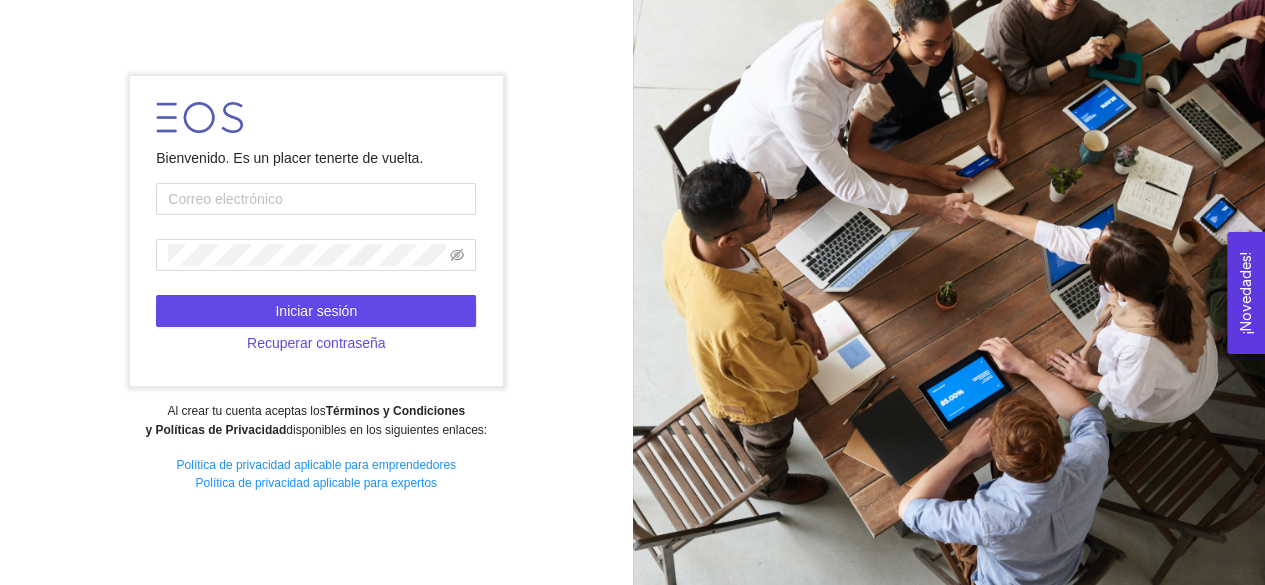 scroll, scrollTop: 0, scrollLeft: 0, axis: both 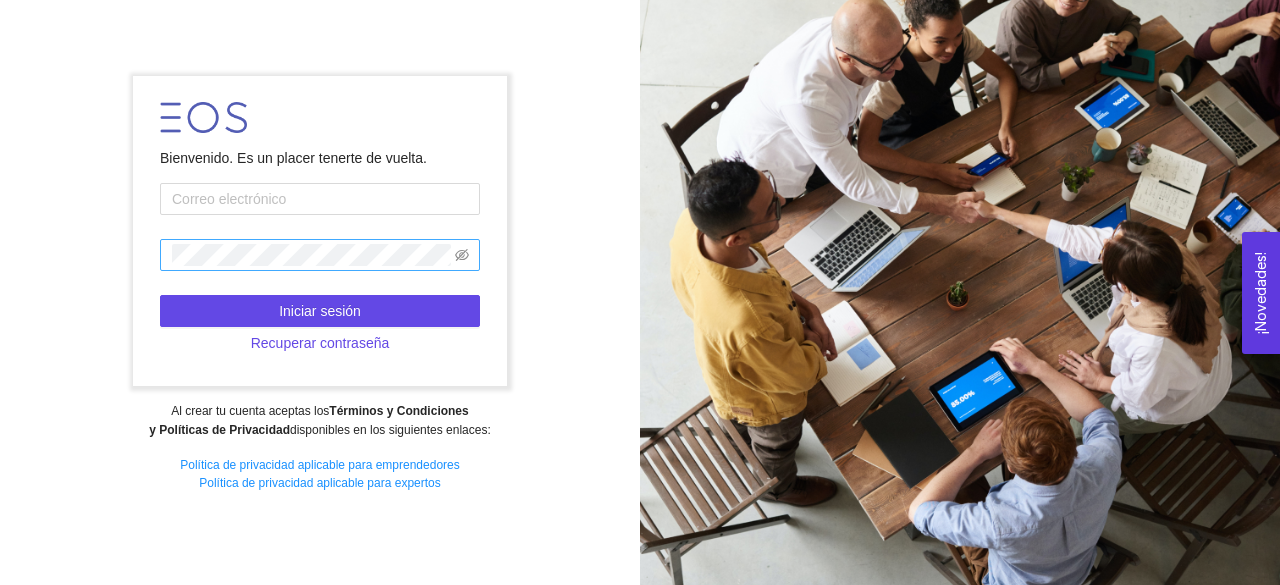 type on "[EMAIL_ADDRESS][DOMAIN_NAME]" 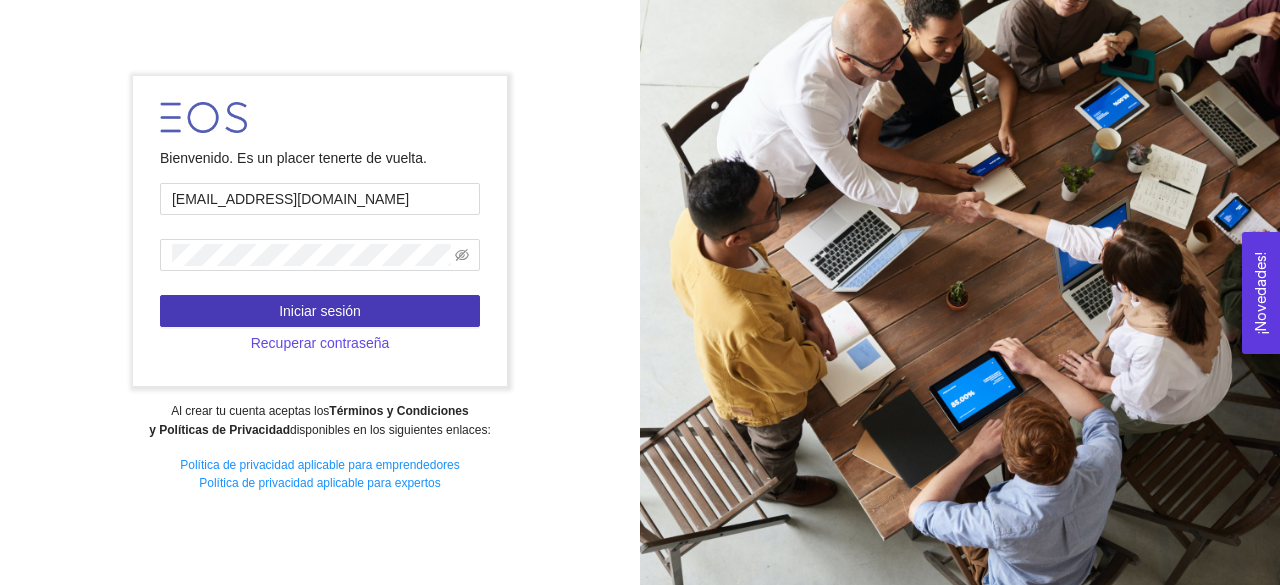 click on "Iniciar sesión" at bounding box center (320, 311) 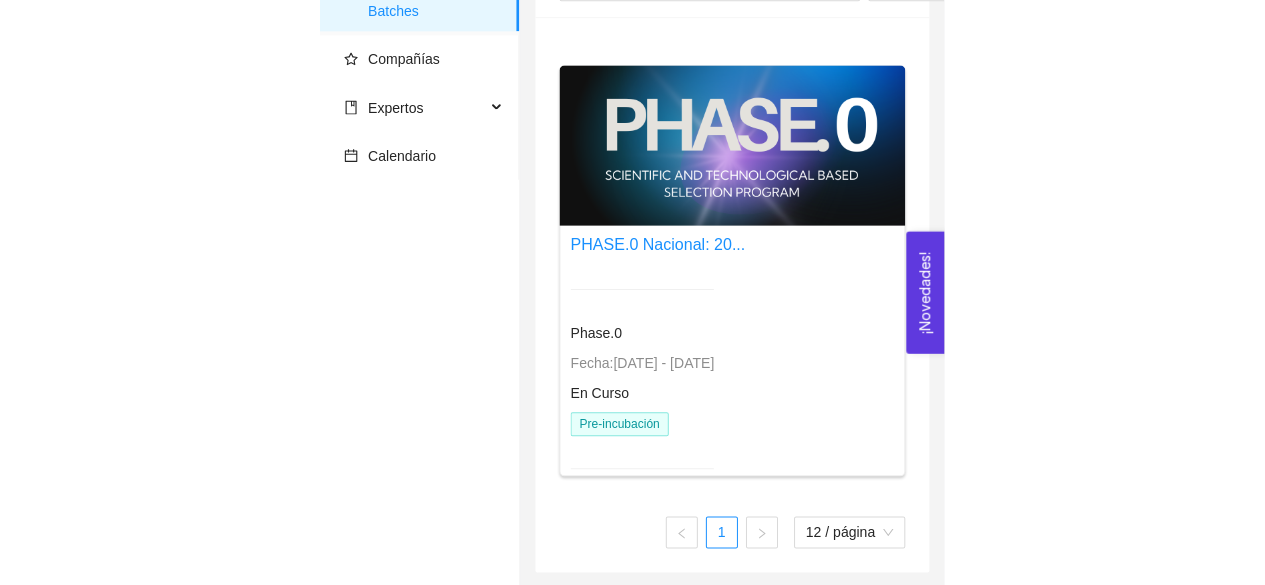 scroll, scrollTop: 0, scrollLeft: 0, axis: both 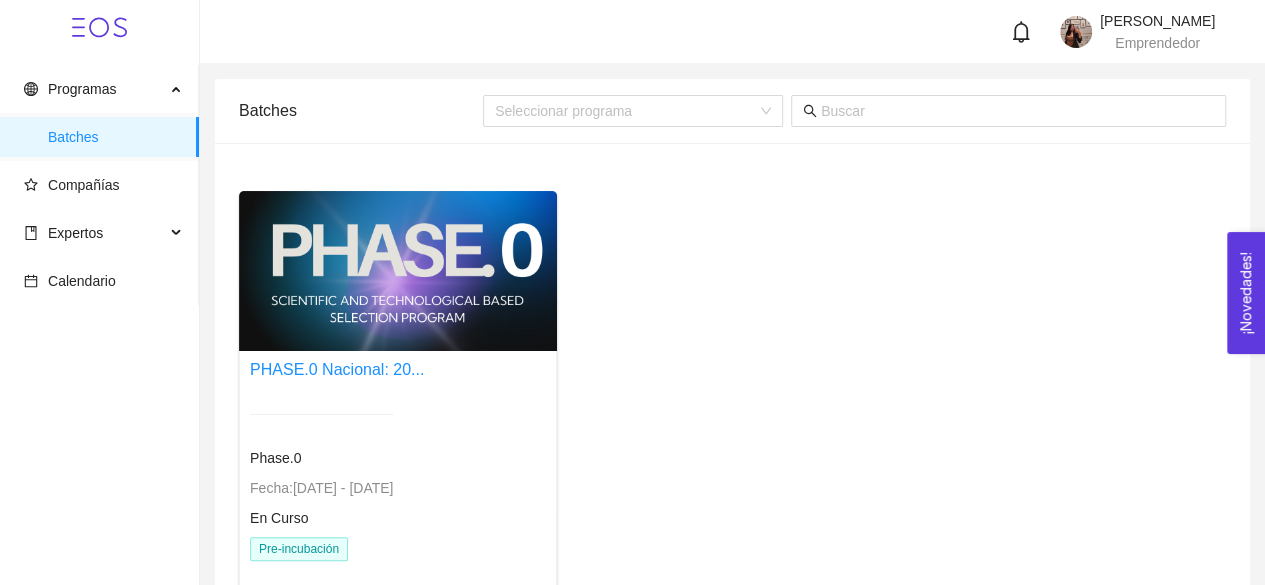 click on "PHASE.0 Nacional: 20... Phase.0 Fecha:  [DATE] - [DATE] En Curso Pre-incubación" at bounding box center [732, 404] 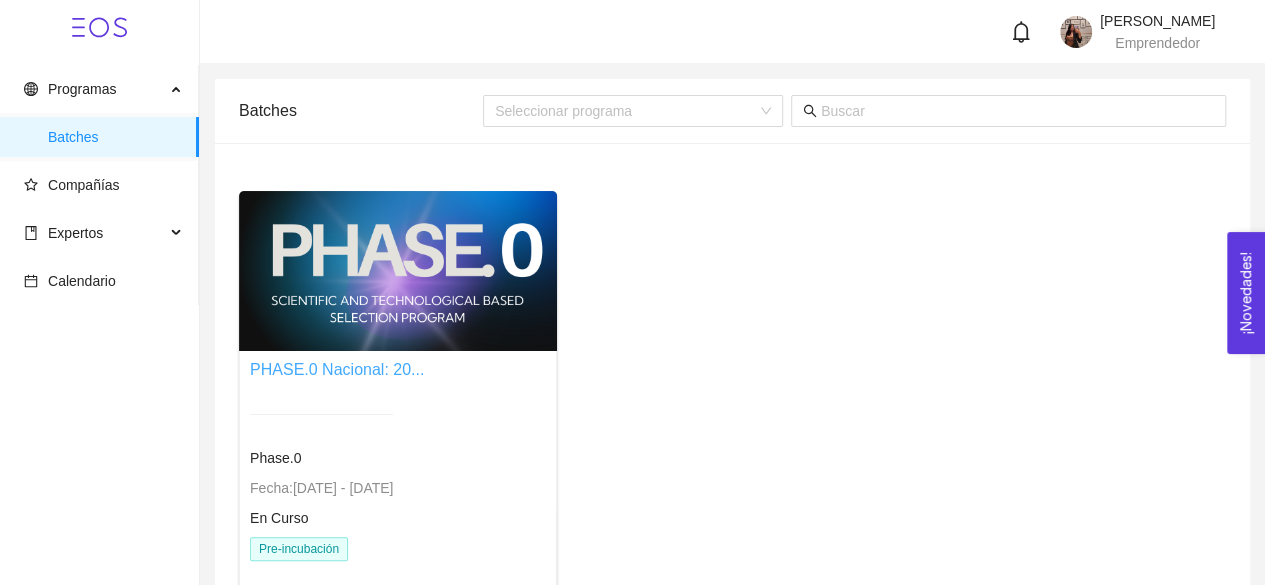 click on "PHASE.0 Nacional: 20..." at bounding box center [337, 369] 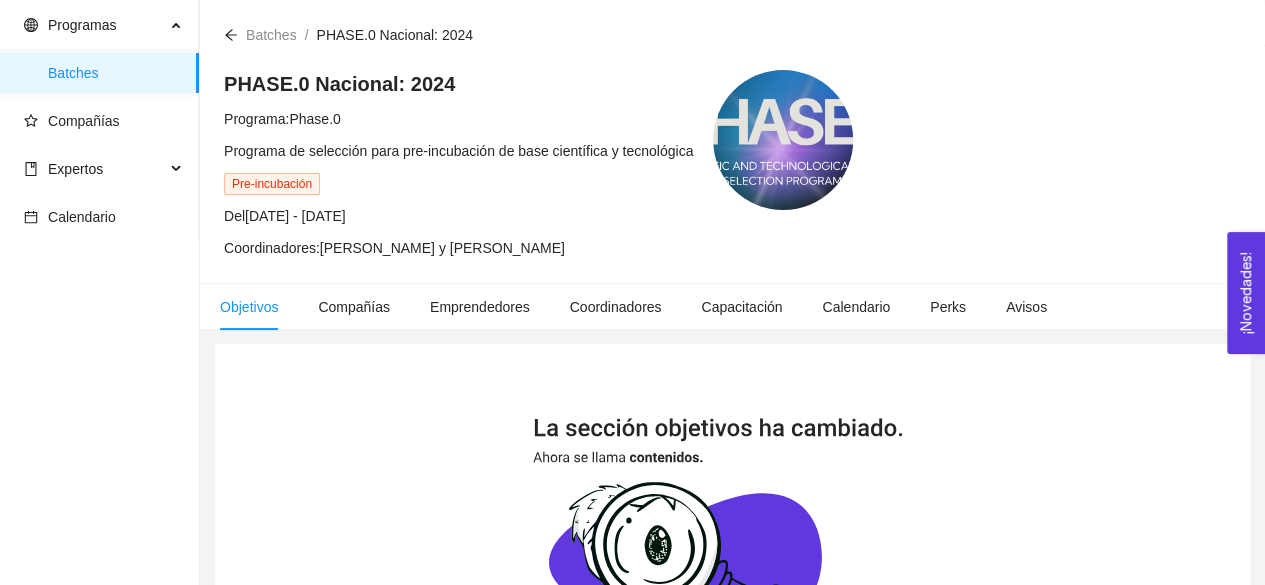 scroll, scrollTop: 0, scrollLeft: 0, axis: both 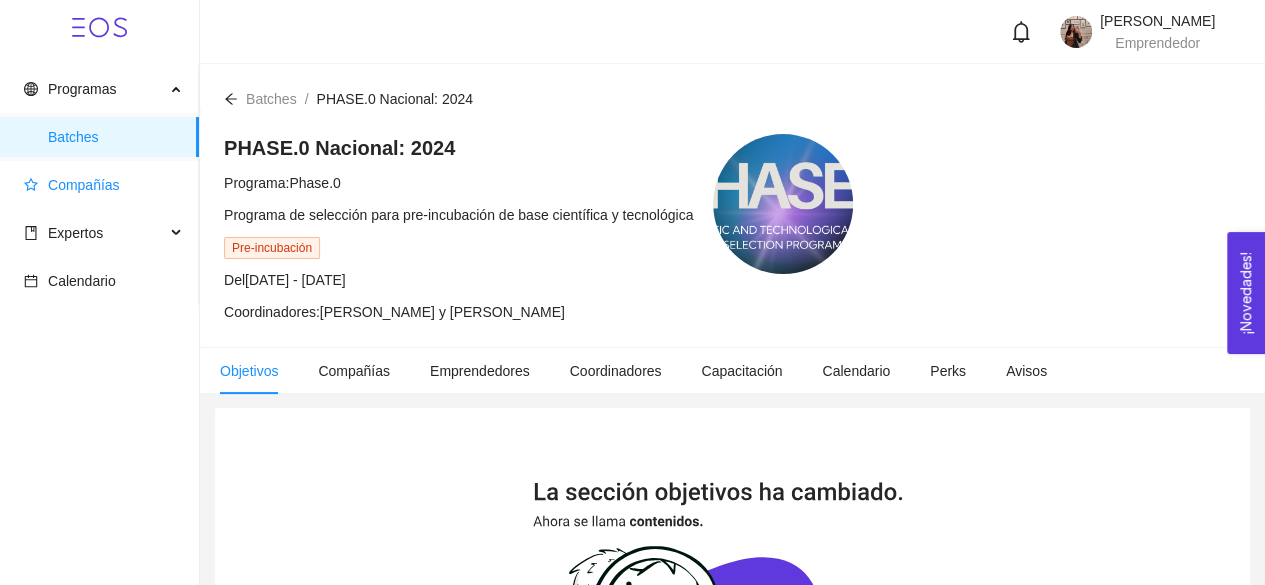 click on "Compañías" at bounding box center [84, 185] 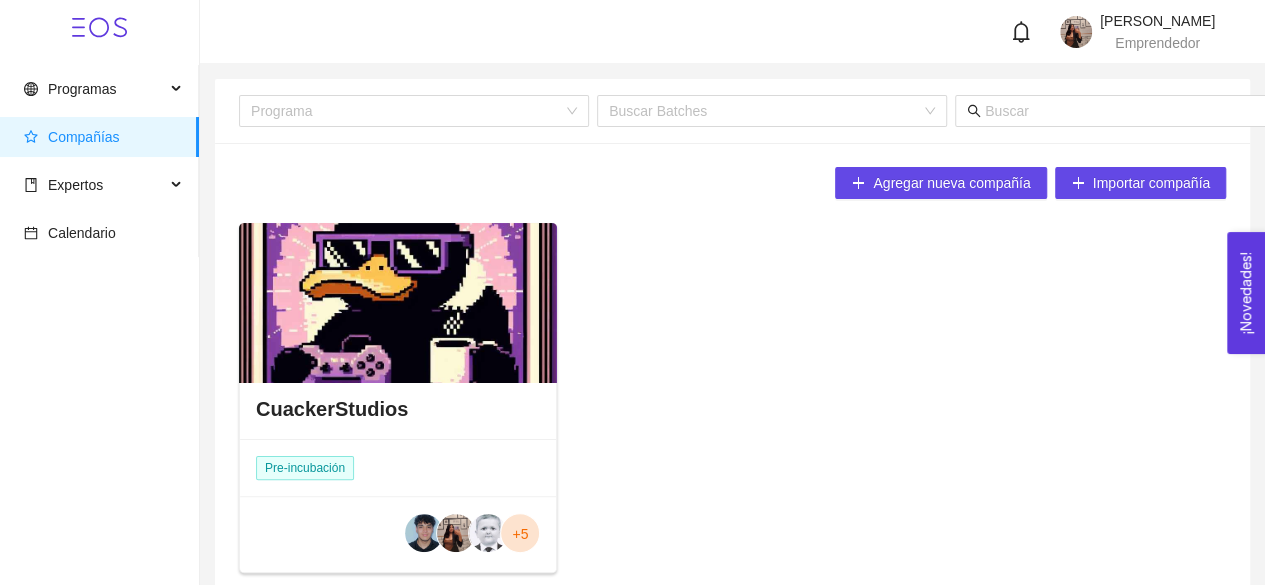 click at bounding box center [398, 303] 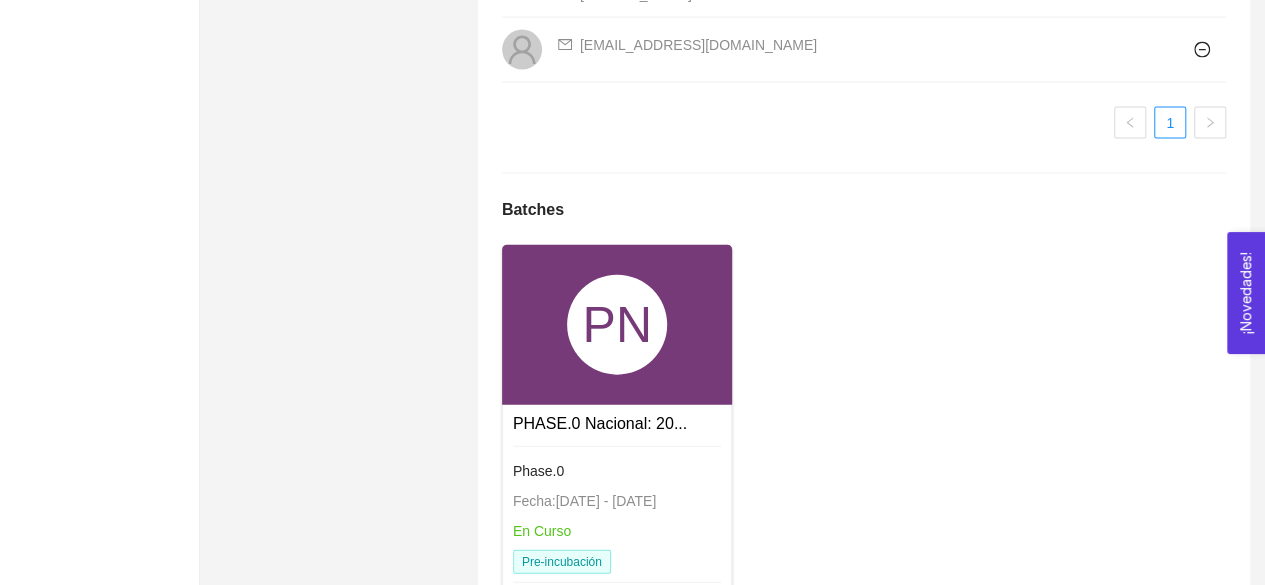scroll, scrollTop: 2164, scrollLeft: 0, axis: vertical 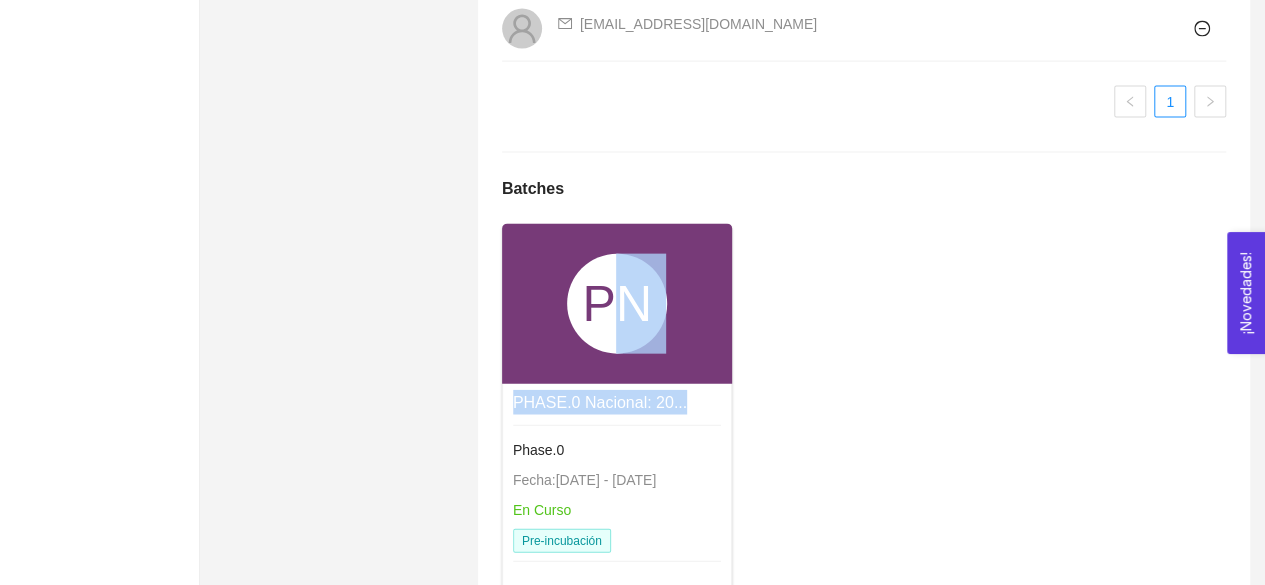 drag, startPoint x: 612, startPoint y: 311, endPoint x: 628, endPoint y: 257, distance: 56.32051 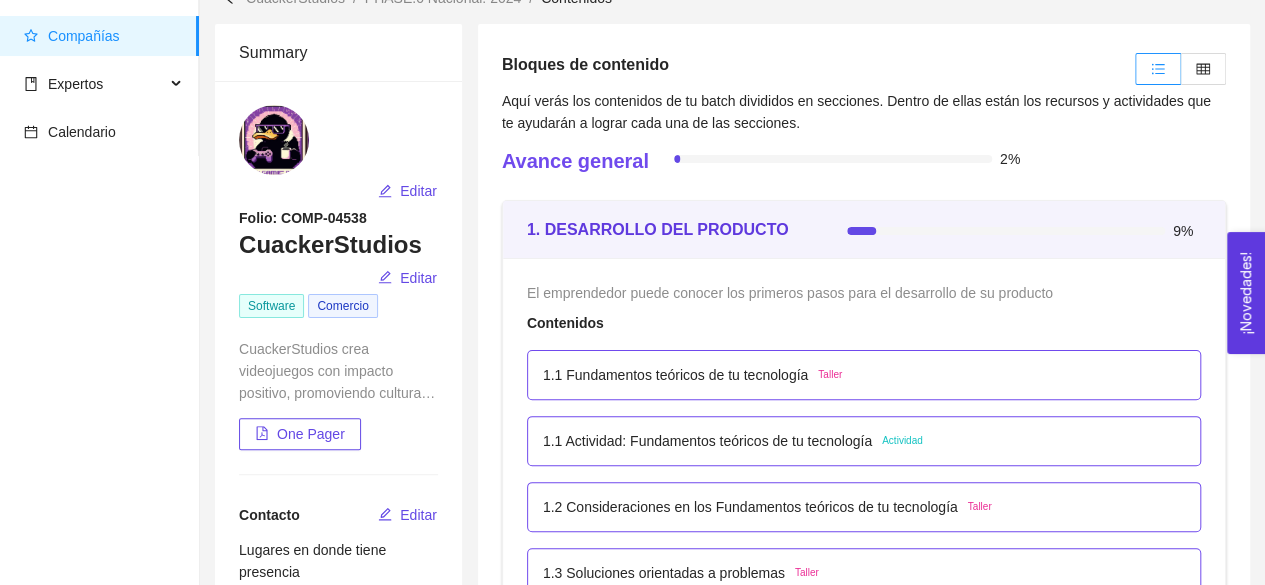 scroll, scrollTop: 131, scrollLeft: 0, axis: vertical 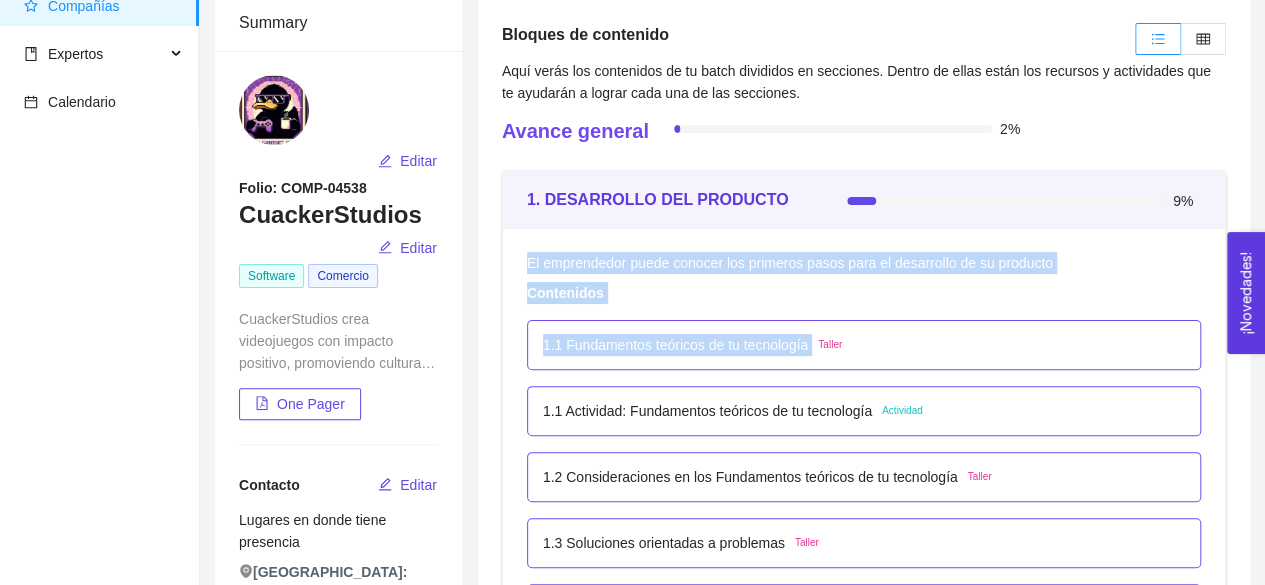drag, startPoint x: 816, startPoint y: 343, endPoint x: 510, endPoint y: 337, distance: 306.0588 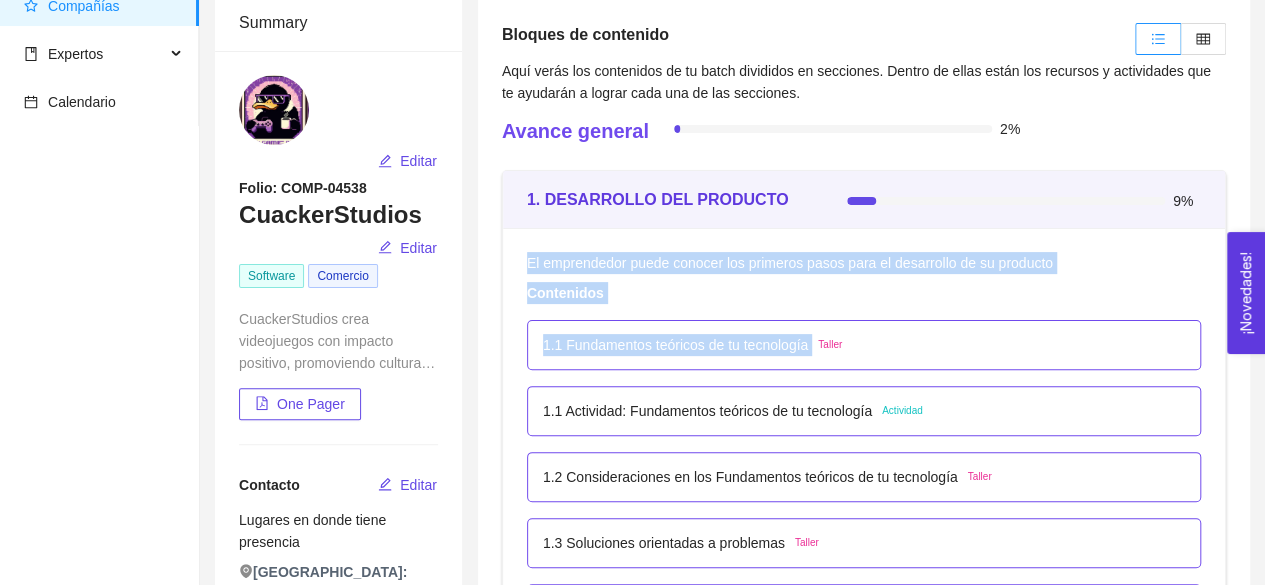 click on "El emprendedor puede conocer los primeros pasos para el desarrollo de su producto
Contenidos 1.1 Fundamentos teóricos de tu tecnología Taller 1.1 Actividad: Fundamentos teóricos de tu tecnología Actividad 1.2 Consideraciones en los Fundamentos teóricos de tu tecnología Taller 1.3 Soluciones orientadas a problemas Taller 1.3 Actividad: ¿Qué problema quieres resolver? Actividad 1.4 Consideraciones a Soluciones orientadas a problemas Taller 1.5 Sé realista: ¿qué recursos necesitas? Taller 1.5 Actividad: Sé realista: ¿qué recursos necesitas? Actividad 1.6 Consideraciones de la Identificación y manejo de recursos Taller 1.7 Fases y ciclo de vida de tu producto (Life Science) Taller 1.7 Fases y ciclo de vida de tu producto (Software) Taller 1.7 Fases y ciclo de vida de tu producto (Hardware) Taller 1.7 Actividad: Fases y ciclo de vida de tu producto Actividad 1.8 Desarrollo de Software Taller 1.9 Principios, metas y valores de tu proyecto Taller Actividad 1.10 Respaldo científico y normativa Taller" at bounding box center [864, 1008] 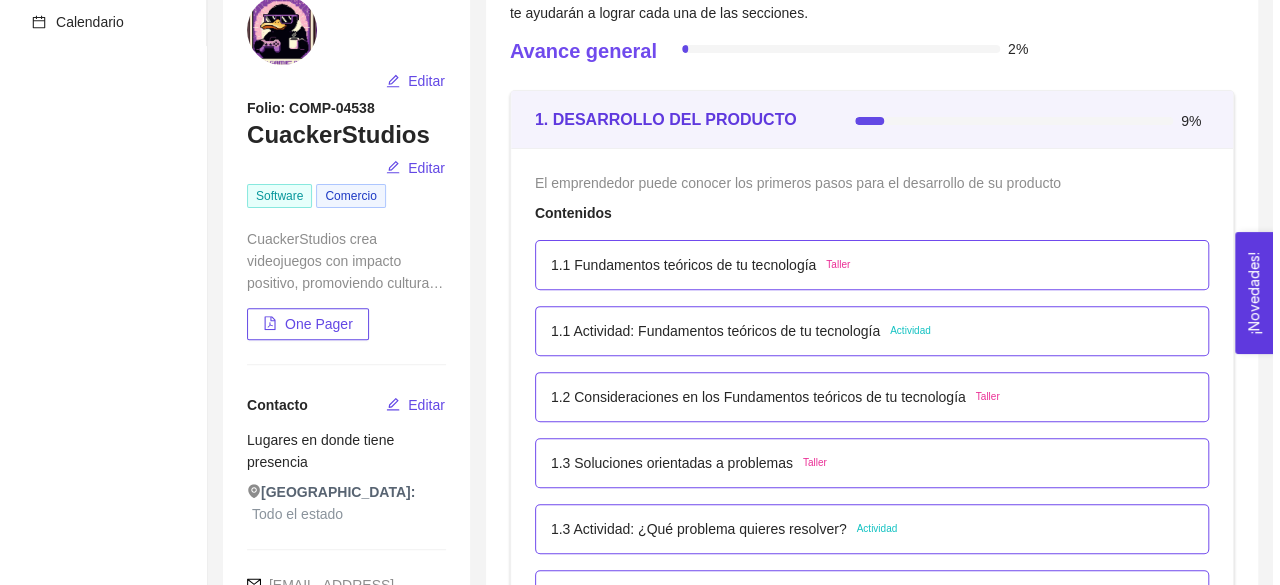 scroll, scrollTop: 265, scrollLeft: 0, axis: vertical 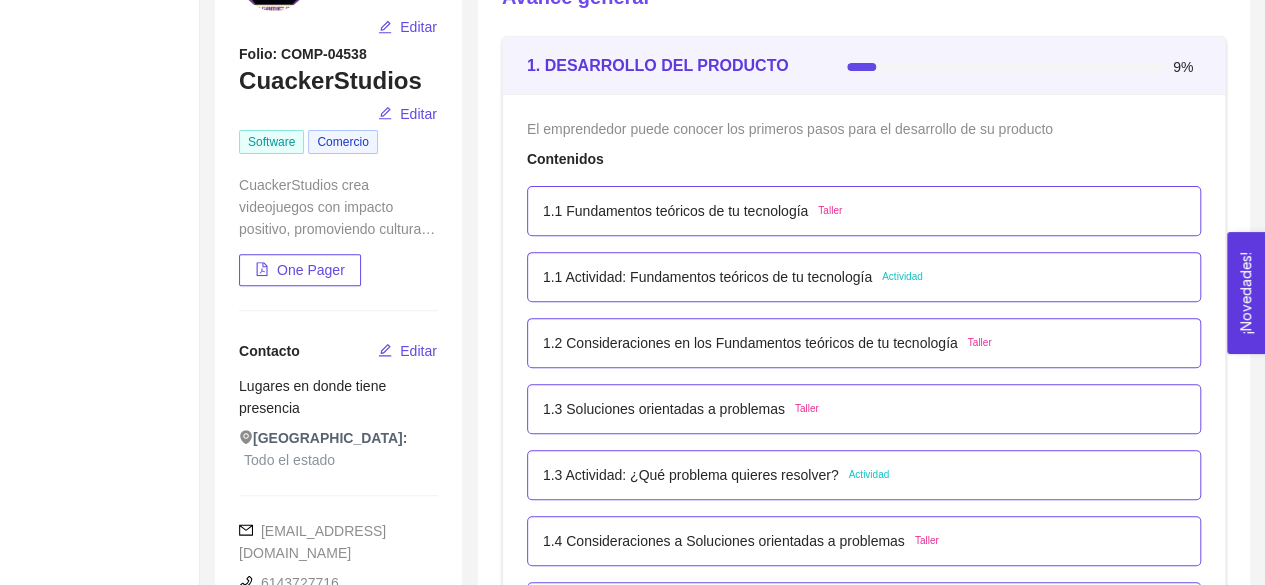 click on "1.1 Actividad: Fundamentos teóricos de tu tecnología" at bounding box center (707, 277) 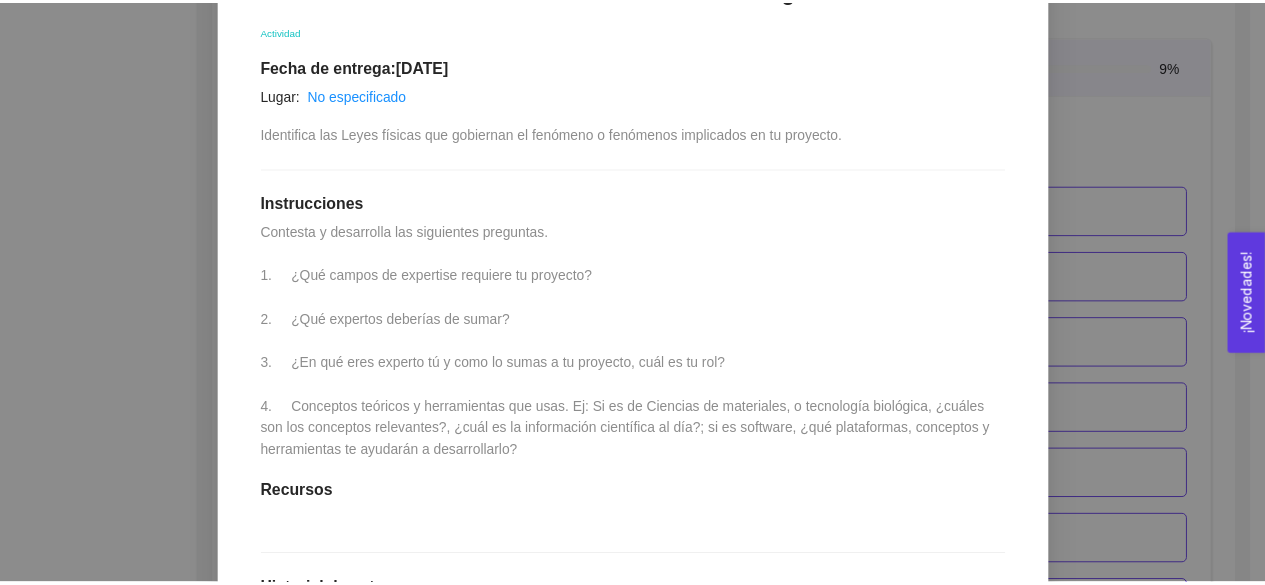 scroll, scrollTop: 415, scrollLeft: 0, axis: vertical 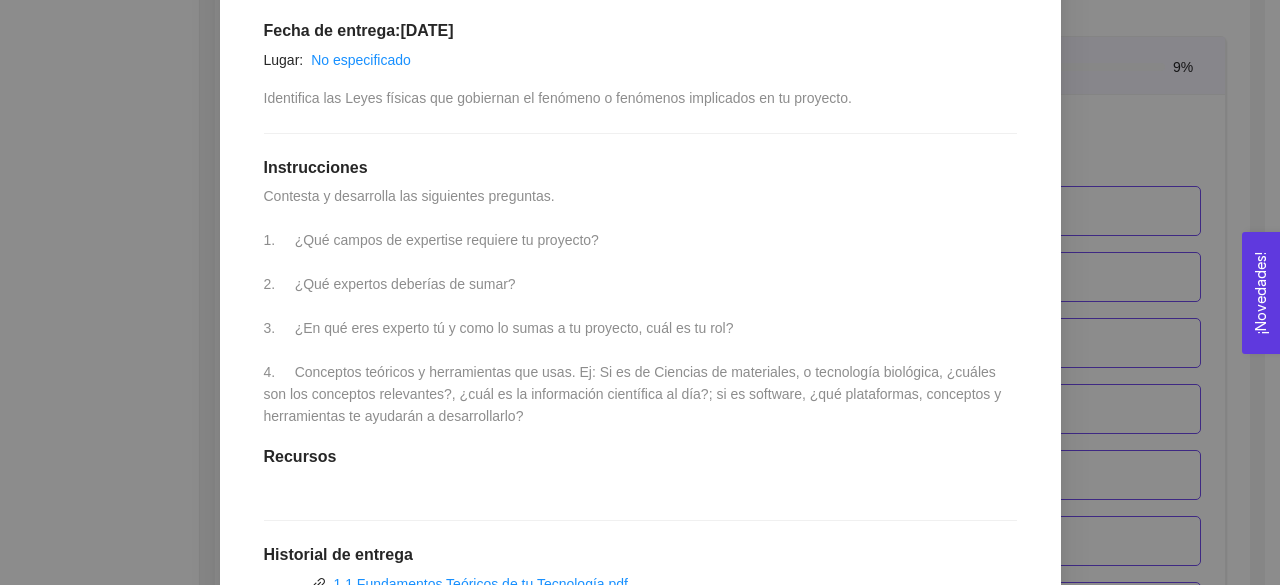 click on "1. DESARROLLO DEL PRODUCTO El emprendedor puede conocer los primeros pasos para el desarrollo de su producto
Asignado por  [PERSON_NAME]   ( Coordinador ) Pendiente Completado Verificado Anterior Siguiente 1.1 Actividad: Fundamentos teóricos de tu tecnología Actividad Fecha de entrega:  [DATE] Lugar: No especificado Identifica las Leyes físicas que gobiernan el fenómeno o fenómenos implicados en tu proyecto.
Instrucciones Contesta y desarrolla las siguientes preguntas.
1.	¿Qué campos de expertise requiere tu proyecto?
2.	¿Qué expertos deberías de sumar?
3.	¿En qué eres experto tú y como lo sumas a tu proyecto, cuál es tu rol?
4.	Conceptos teóricos y herramientas que usas. Ej: Si es de Ciencias de materiales, o tecnología biológica, ¿cuáles son los conceptos relevantes?, ¿cuál es la información científica al día?; si es software, ¿qué plataformas, conceptos y herramientas te ayudarán a desarrollarlo?
Recursos Historial de entrega Comentarios Cancelar" at bounding box center (640, 292) 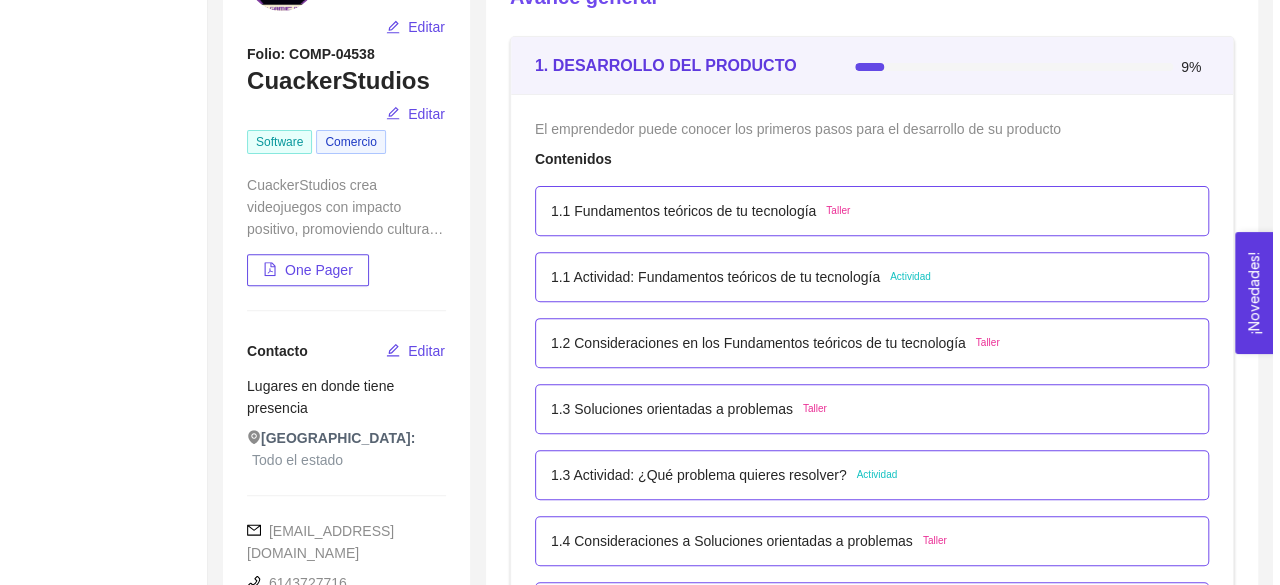 scroll, scrollTop: 301, scrollLeft: 0, axis: vertical 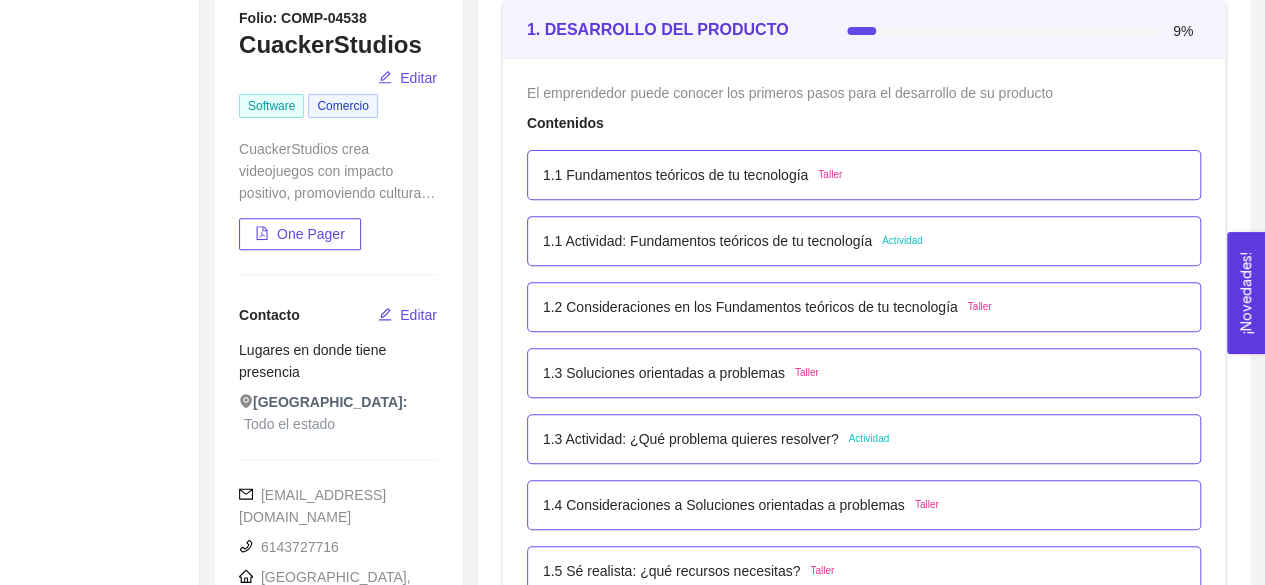 click on "1.2 Consideraciones en los Fundamentos teóricos de tu tecnología" at bounding box center (750, 307) 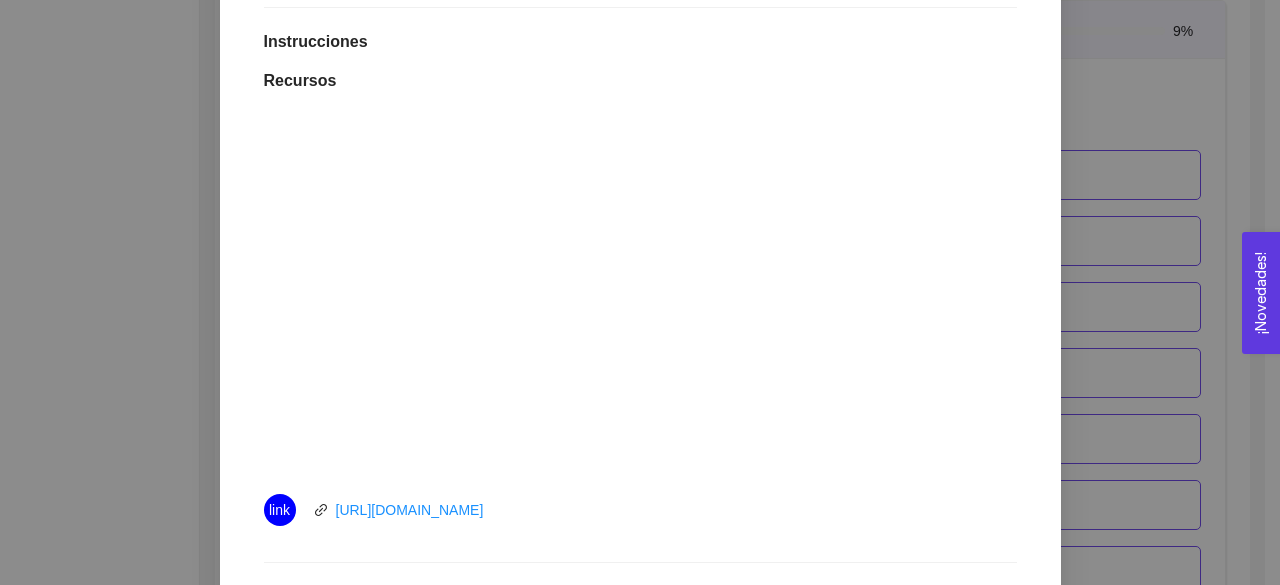 scroll, scrollTop: 537, scrollLeft: 0, axis: vertical 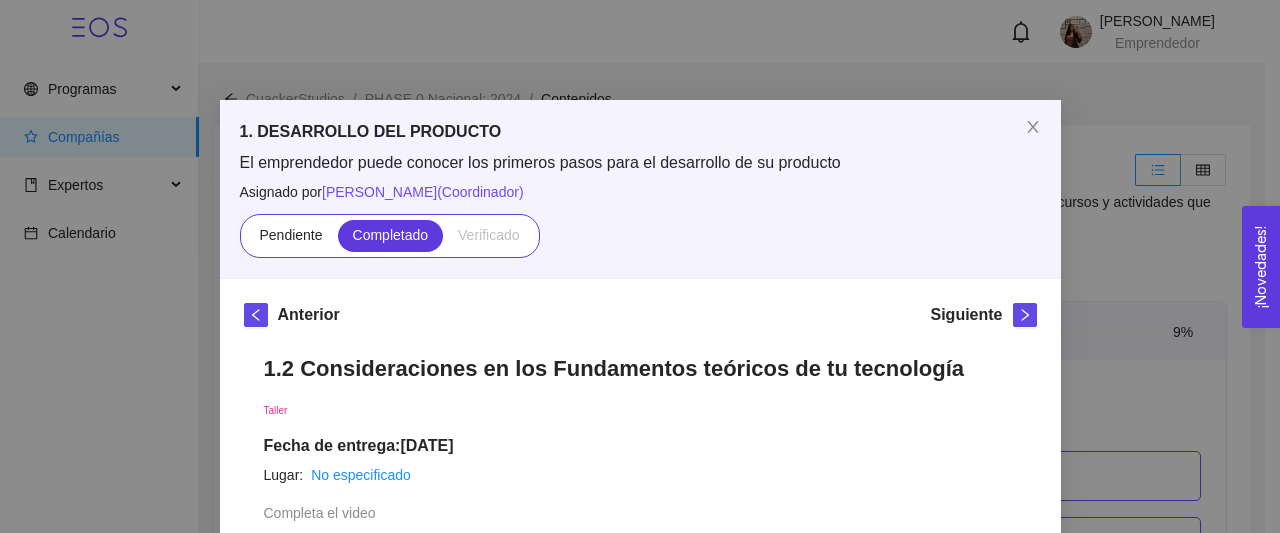 click on "1. DESARROLLO DEL PRODUCTO El emprendedor puede conocer los primeros pasos para el desarrollo de su producto
Asignado por  [PERSON_NAME]   ( Coordinador ) Pendiente Completado Verificado Anterior Siguiente 1.2 Consideraciones en los Fundamentos teóricos de tu tecnología Taller Fecha de entrega:  [DATE] Lugar: No especificado Completa el video Instrucciones Recursos link [URL][DOMAIN_NAME] Historial de entrega [PERSON_NAME] marcó como completado Comentarios Enviar comentarios Cancelar Aceptar" at bounding box center (640, 266) 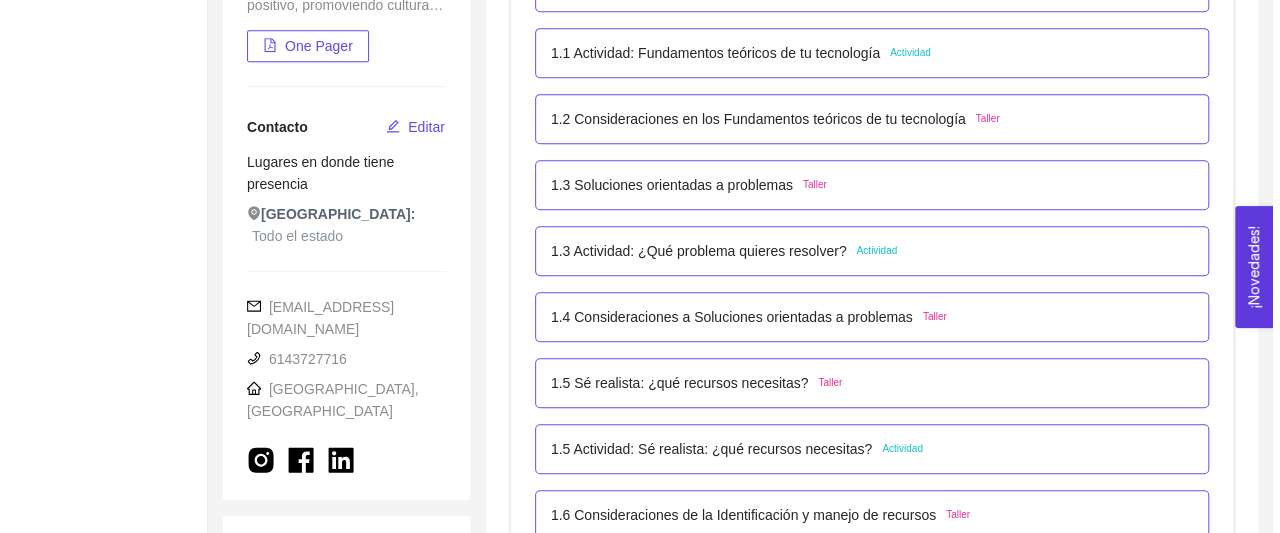 scroll, scrollTop: 488, scrollLeft: 0, axis: vertical 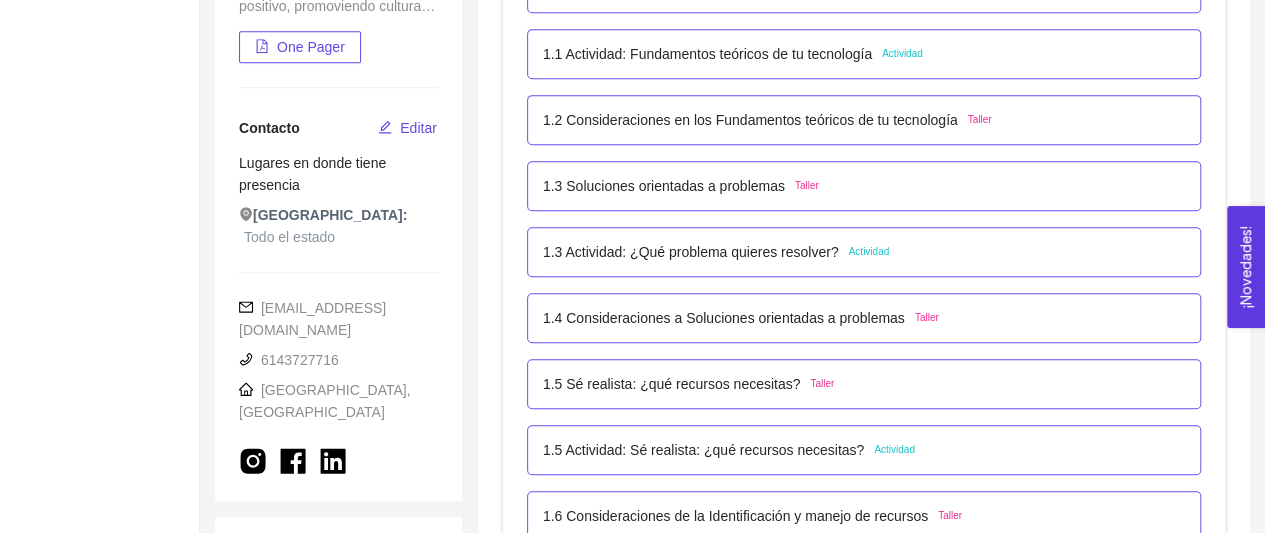 click on "1.2 Consideraciones en los Fundamentos teóricos de tu tecnología" at bounding box center [750, 120] 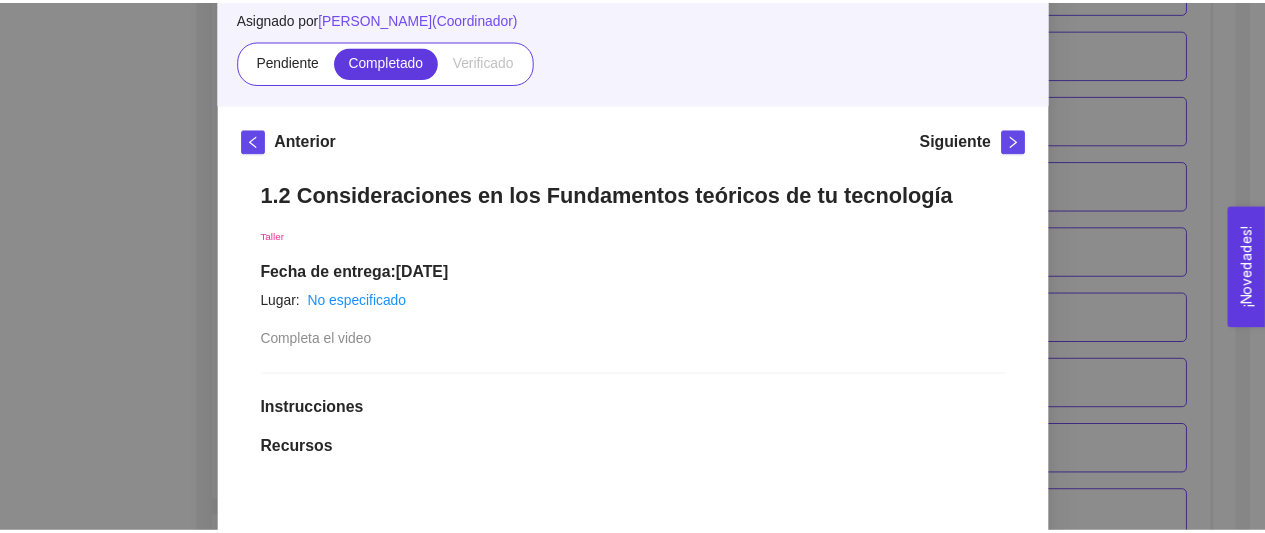 scroll, scrollTop: 118, scrollLeft: 0, axis: vertical 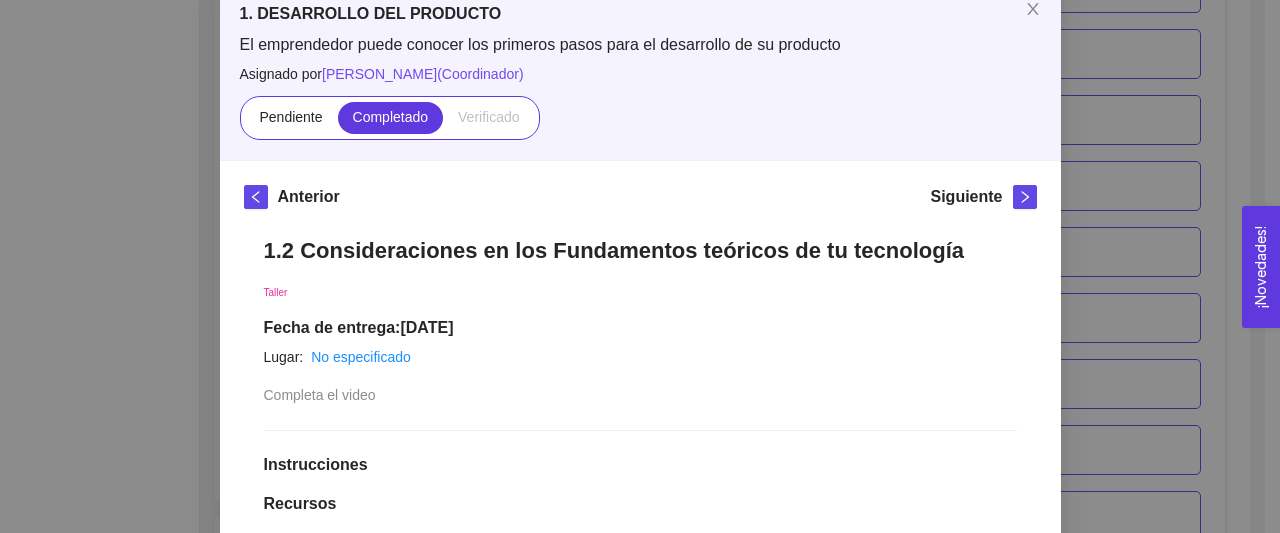 click on "1. DESARROLLO DEL PRODUCTO El emprendedor puede conocer los primeros pasos para el desarrollo de su producto
Asignado por  [PERSON_NAME]   ( Coordinador ) Pendiente Completado Verificado Anterior Siguiente 1.2 Consideraciones en los Fundamentos teóricos de tu tecnología Taller Fecha de entrega:  [DATE] Lugar: No especificado Completa el video Instrucciones Recursos link [URL][DOMAIN_NAME] Historial de entrega [PERSON_NAME] marcó como completado Comentarios Enviar comentarios Cancelar Aceptar" at bounding box center (640, 266) 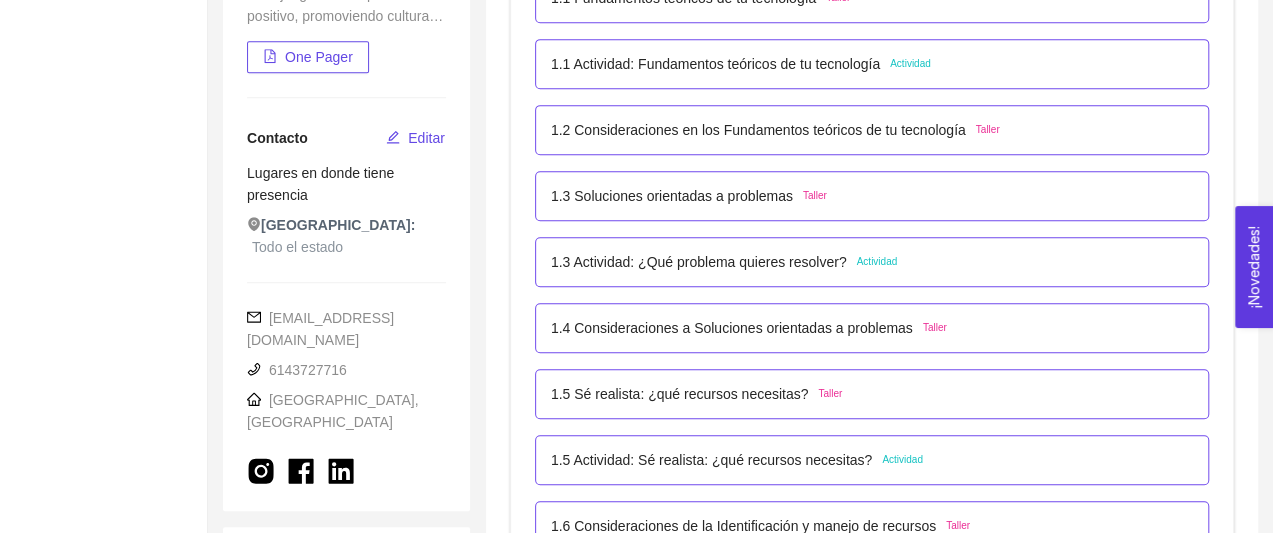 scroll, scrollTop: 474, scrollLeft: 0, axis: vertical 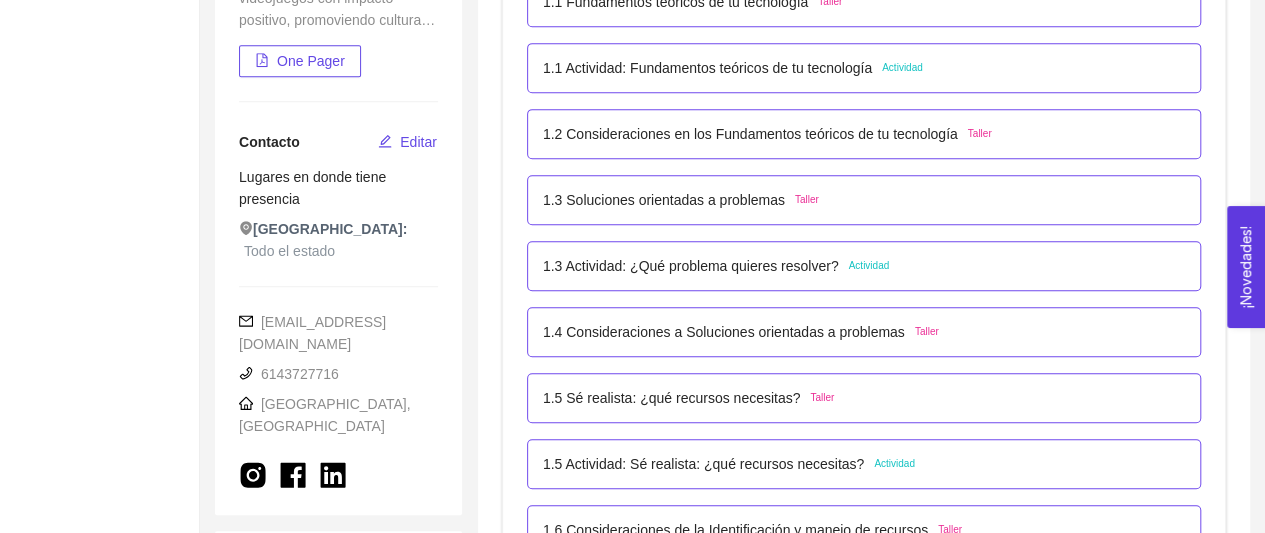 click on "1.3 Soluciones orientadas a problemas" at bounding box center (664, 200) 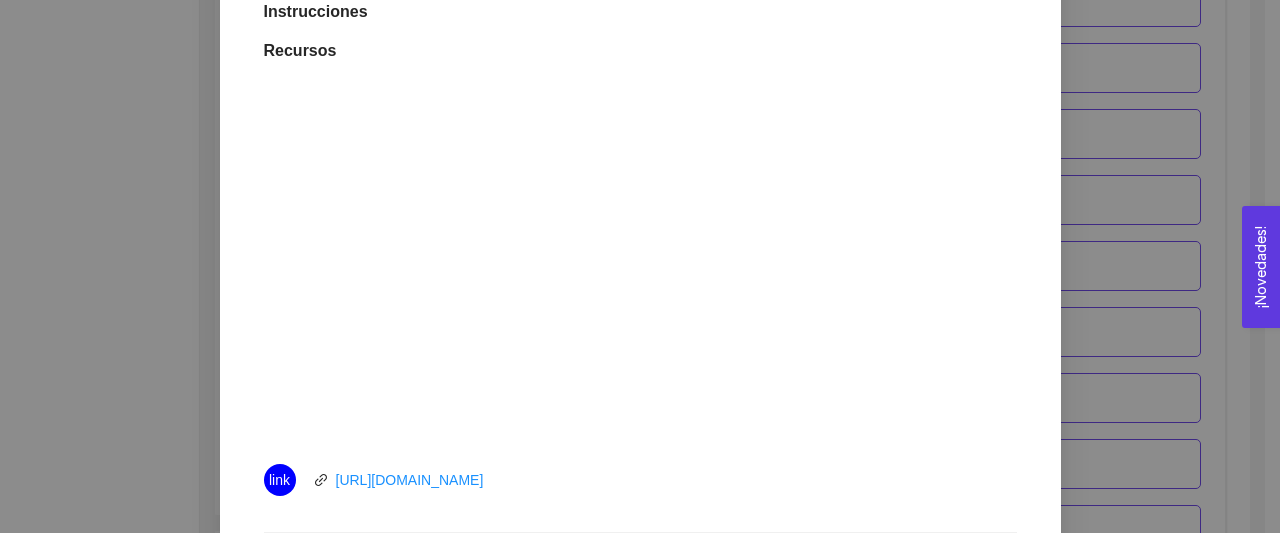 scroll, scrollTop: 348, scrollLeft: 0, axis: vertical 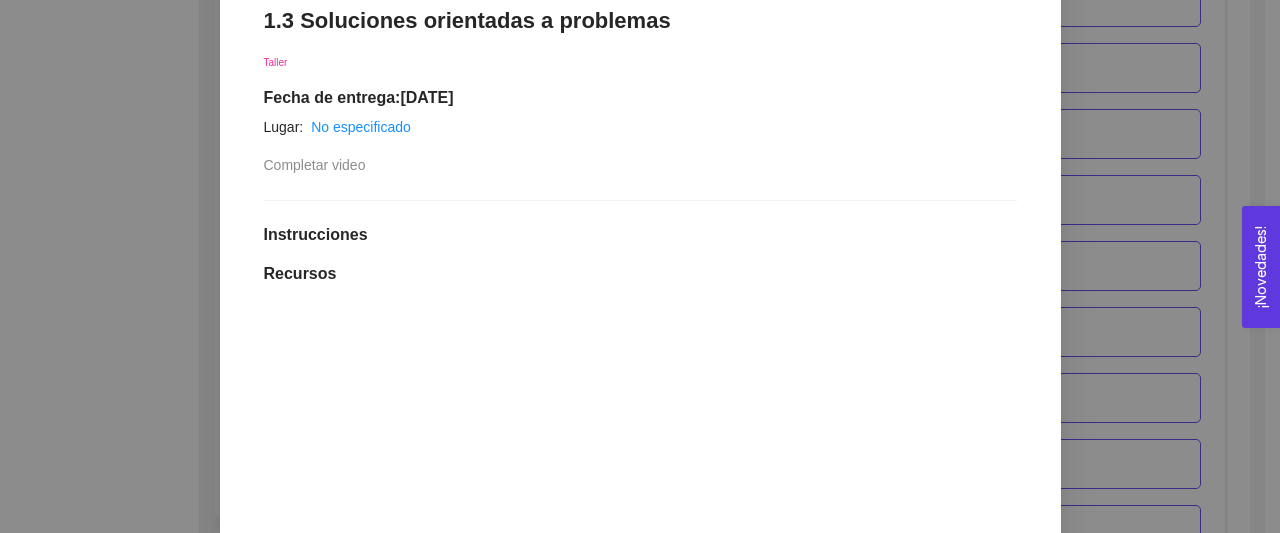 click on "1. DESARROLLO DEL PRODUCTO El emprendedor puede conocer los primeros pasos para el desarrollo de su producto
Asignado por  [PERSON_NAME]   ( Coordinador ) Pendiente Completado Verificado Anterior Siguiente 1.3 Soluciones orientadas a problemas Taller Fecha de entrega:  [DATE] Lugar: No especificado Completar video Instrucciones Recursos link [URL][DOMAIN_NAME] Historial de entrega J [PERSON_NAME] y [PERSON_NAME] como verificado [PERSON_NAME] marcó como completado Comentarios Enviar comentarios Cancelar Aceptar" at bounding box center [640, 266] 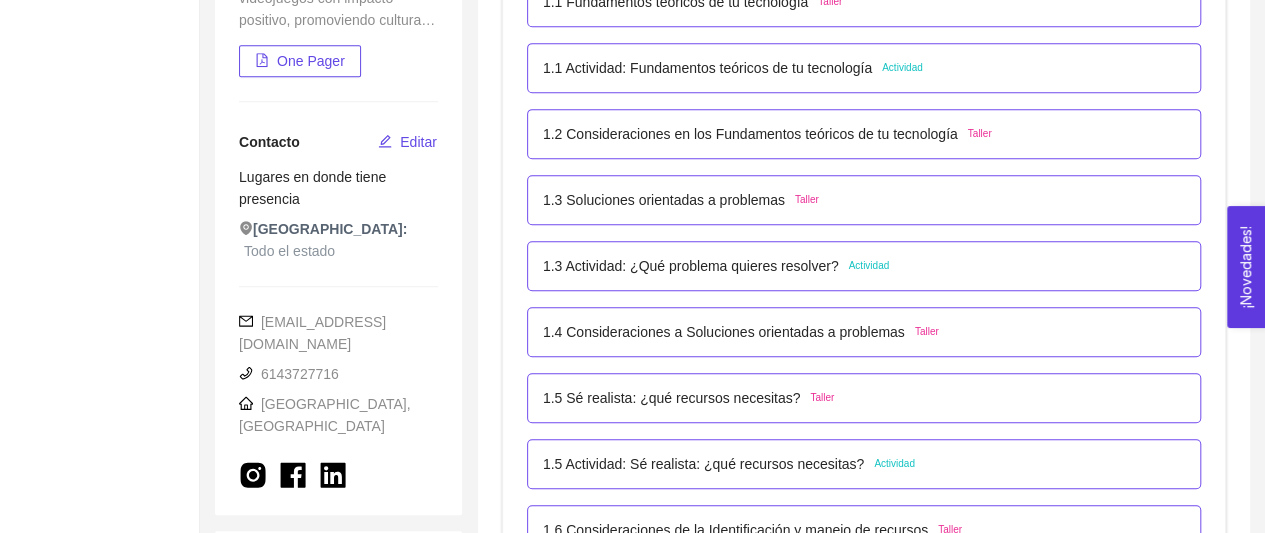 click on "1.3 Actividad: ¿Qué problema quieres resolver?" at bounding box center (691, 266) 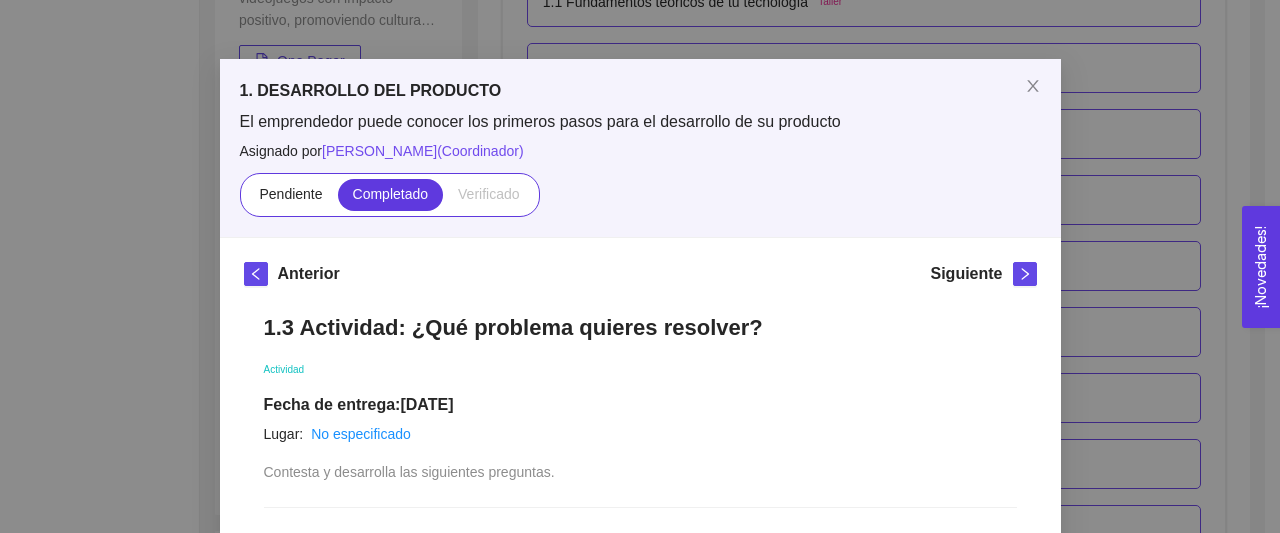 scroll, scrollTop: 40, scrollLeft: 0, axis: vertical 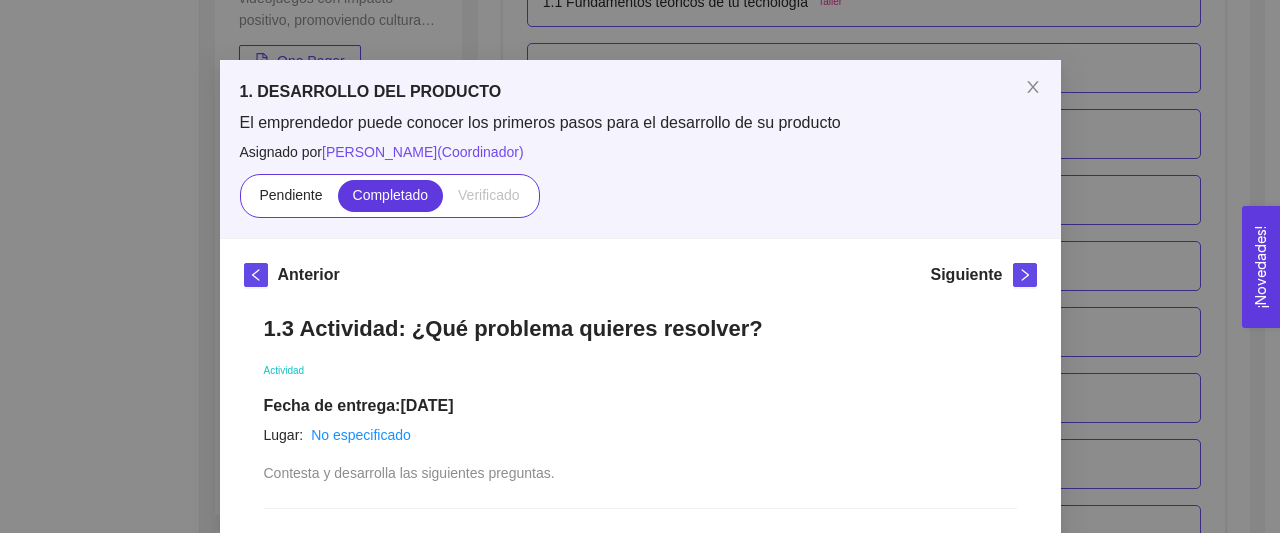 click on "1. DESARROLLO DEL PRODUCTO El emprendedor puede conocer los primeros pasos para el desarrollo de su producto
Asignado por  [PERSON_NAME]   ( Coordinador ) Pendiente Completado Verificado Anterior Siguiente 1.3 Actividad: ¿Qué problema quieres resolver? Actividad Fecha de entrega:  [DATE] Lugar: No especificado Contesta y desarrolla las siguientes preguntas.
Instrucciones 1. Define el problema:
1.1 Descripción de los síntomas, causas y consecuencias
1.2 Redactar 3 propuestas de solución al problema
2. Define tu hipótesis preliminar:
2.1Definir la hipótesis preliminar de cómo puedes resolver el problema de una forma atractiva al cliente y
factible
Recursos Historial de entrega [PERSON_NAME] marcó como completado 1.3 ¿Qué problema quieres resolver_.pdf CuackerStudios: en esta actividad exploramos la toma de decisiones basada en resolución de problemas. Comentarios Enviar comentarios Cancelar Aceptar" at bounding box center [640, 266] 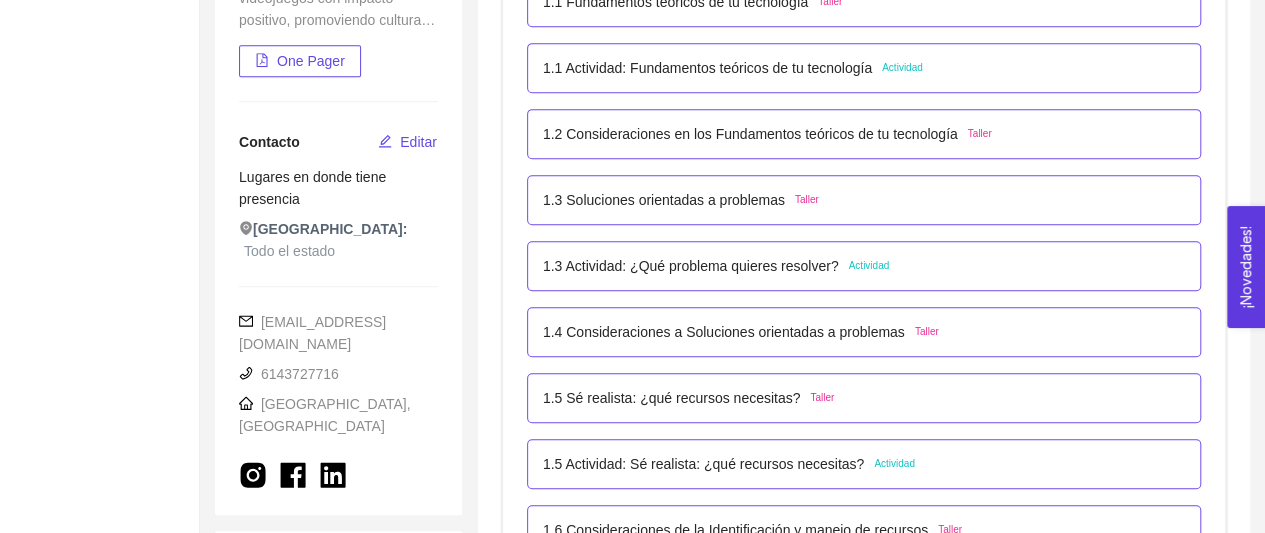 click on "1.3 Soluciones orientadas a problemas" at bounding box center [664, 200] 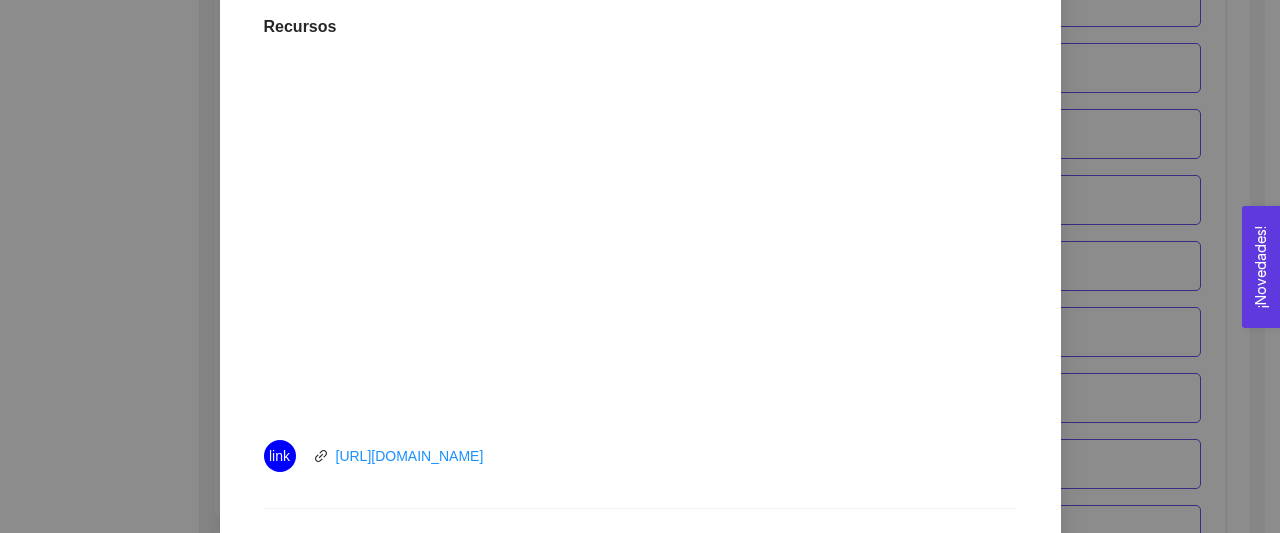 scroll, scrollTop: 797, scrollLeft: 0, axis: vertical 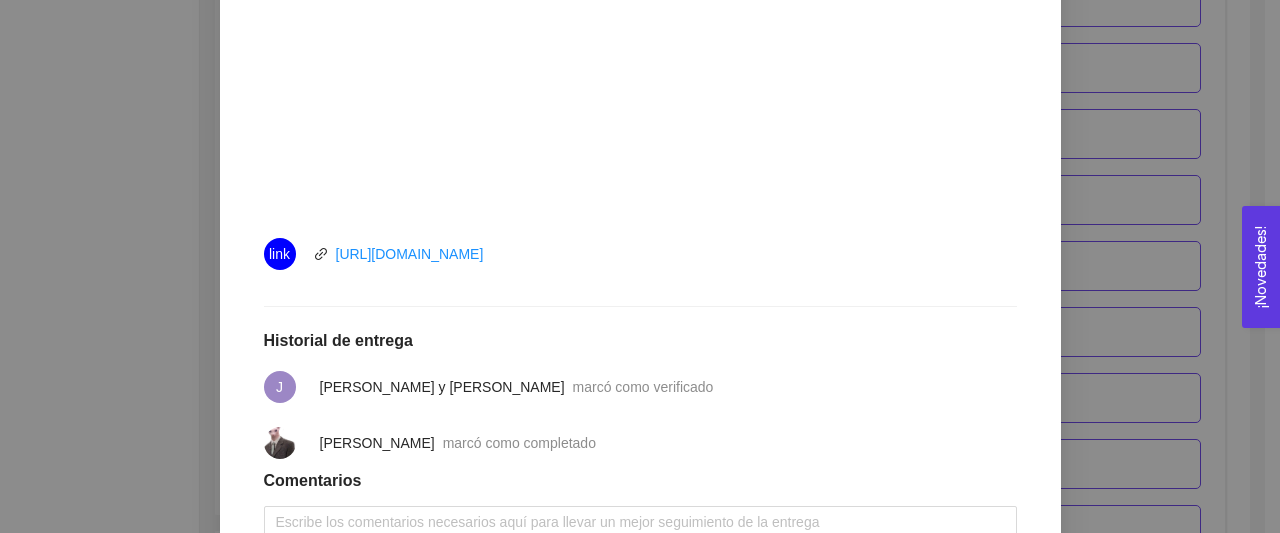 click on "1. DESARROLLO DEL PRODUCTO El emprendedor puede conocer los primeros pasos para el desarrollo de su producto
Asignado por  [PERSON_NAME]   ( Coordinador ) Pendiente Completado Verificado Anterior Siguiente 1.3 Soluciones orientadas a problemas Taller Fecha de entrega:  [DATE] Lugar: No especificado Completar video Instrucciones Recursos link [URL][DOMAIN_NAME] Historial de entrega J [PERSON_NAME] y [PERSON_NAME] como verificado [PERSON_NAME] marcó como completado Comentarios Enviar comentarios Cancelar Aceptar" at bounding box center [640, 266] 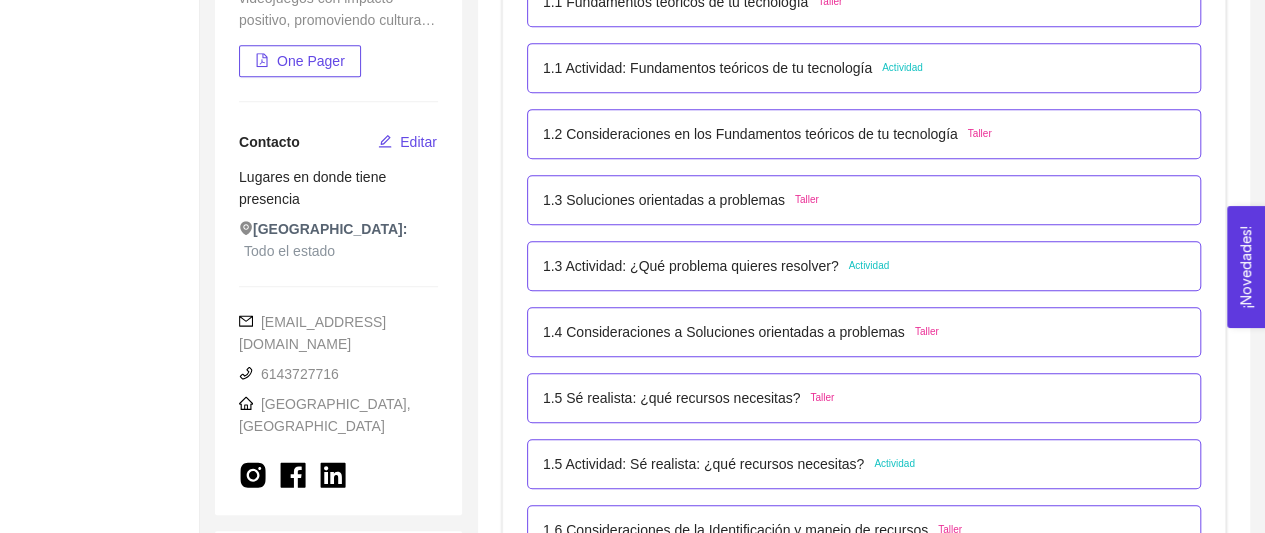 click on "1.3 Soluciones orientadas a problemas" at bounding box center [664, 200] 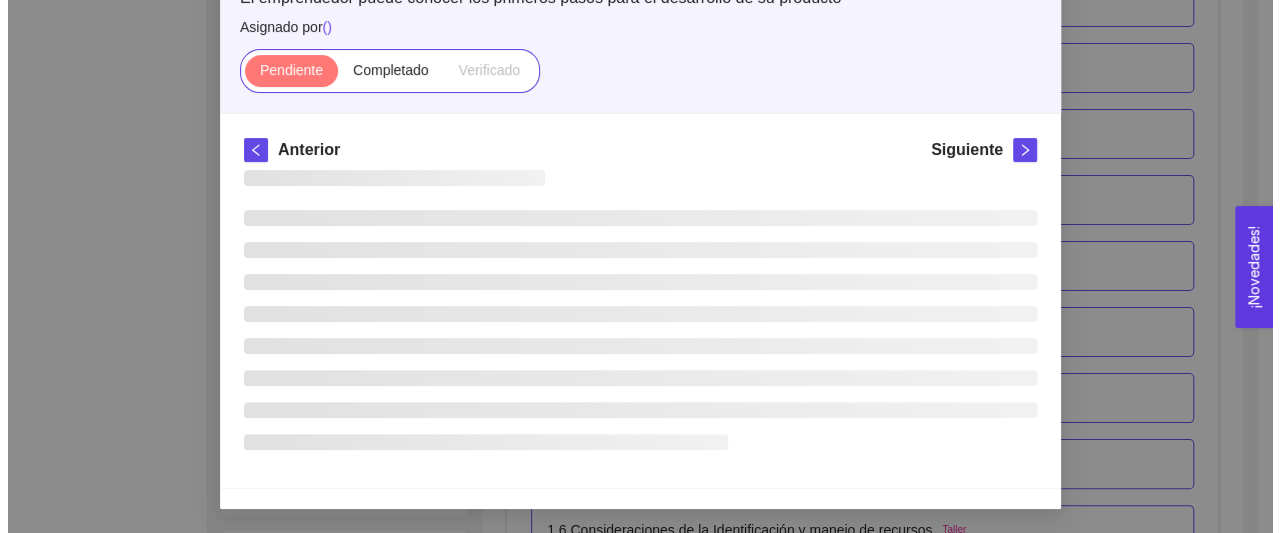 scroll, scrollTop: 64, scrollLeft: 0, axis: vertical 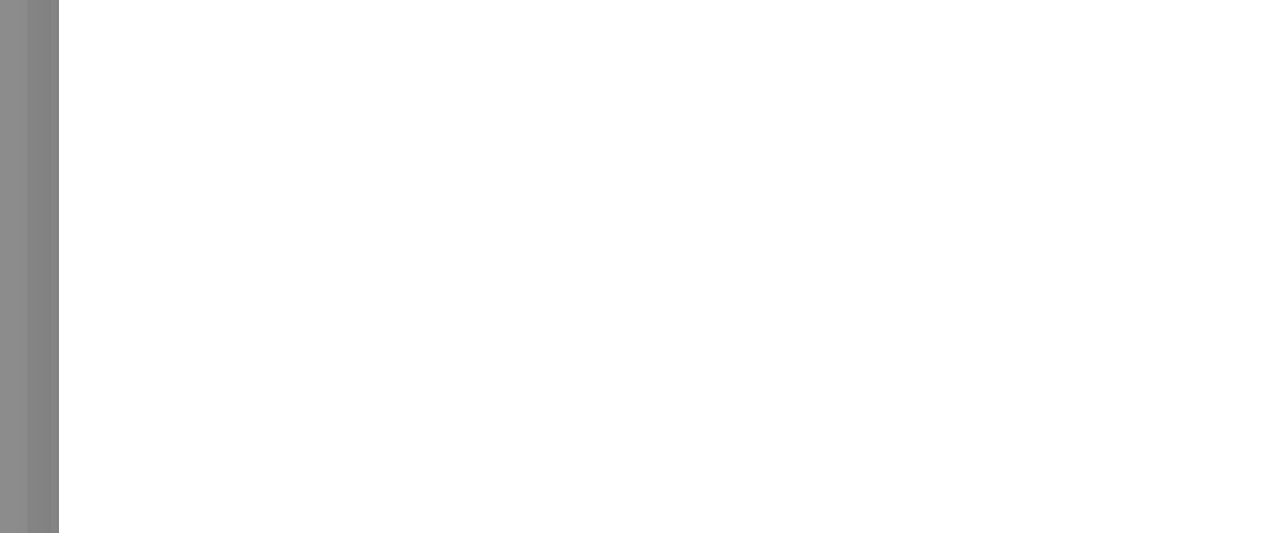 click on "1. DESARROLLO DEL PRODUCTO El emprendedor puede conocer los primeros pasos para el desarrollo de su producto
Asignado por  [PERSON_NAME]   ( Coordinador ) Pendiente Completado Verificado Anterior Siguiente 1.3 Soluciones orientadas a problemas Taller Fecha de entrega:  [DATE] Lugar: No especificado Completar video Instrucciones Recursos link [URL][DOMAIN_NAME] Historial de entrega J [PERSON_NAME] y [PERSON_NAME] como verificado [PERSON_NAME] marcó como completado Comentarios Enviar comentarios Cancelar Aceptar" at bounding box center [640, 266] 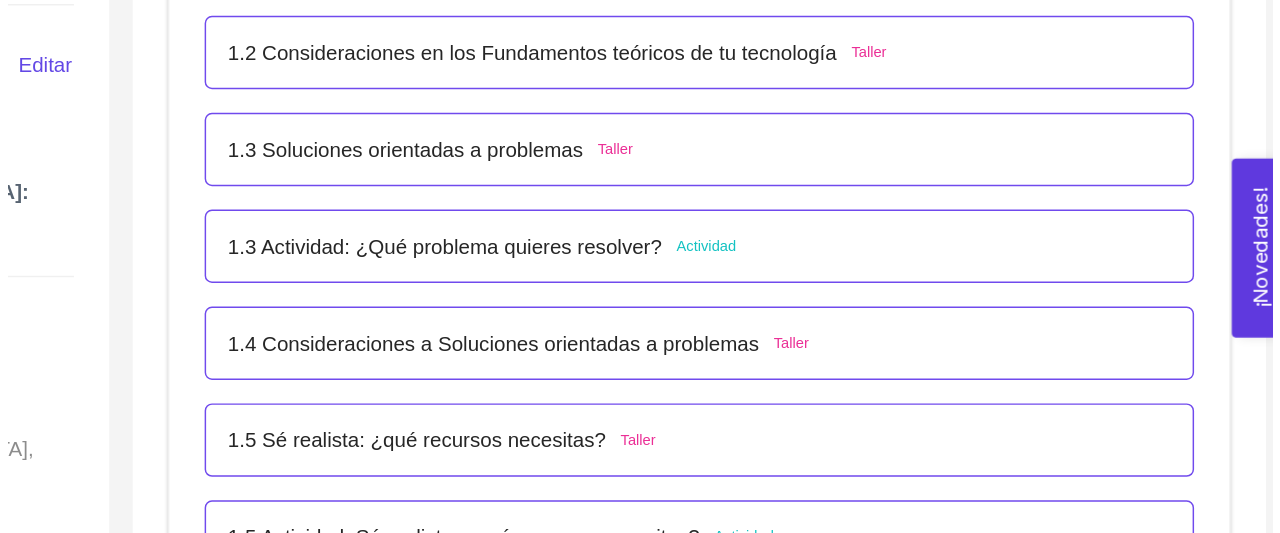 scroll, scrollTop: 473, scrollLeft: 0, axis: vertical 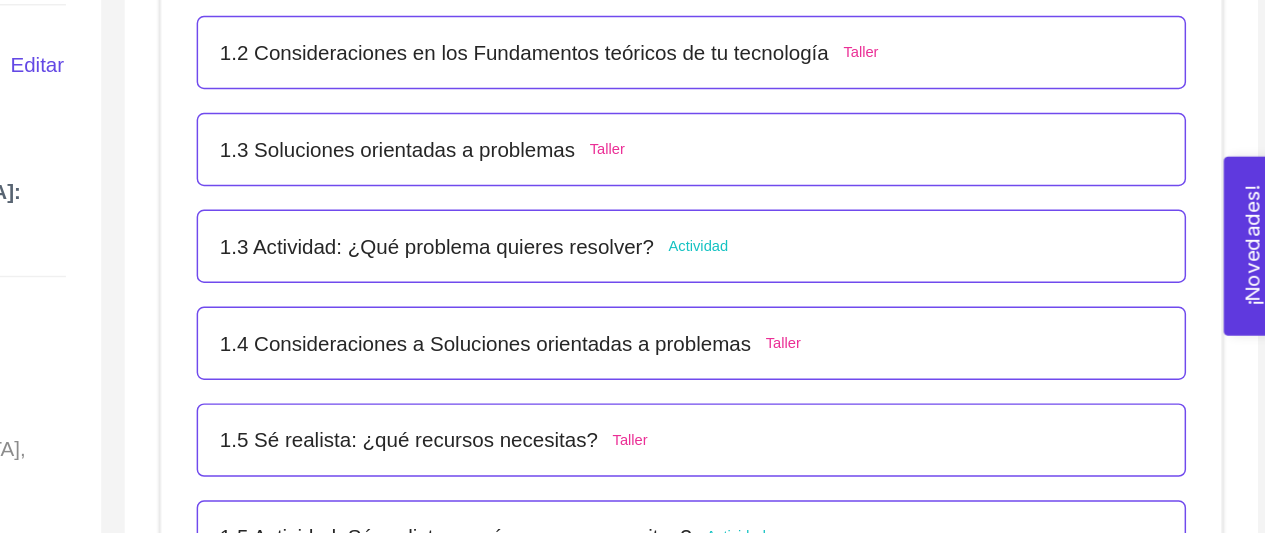 click on "1.3 Actividad: ¿Qué problema quieres resolver?" at bounding box center [691, 267] 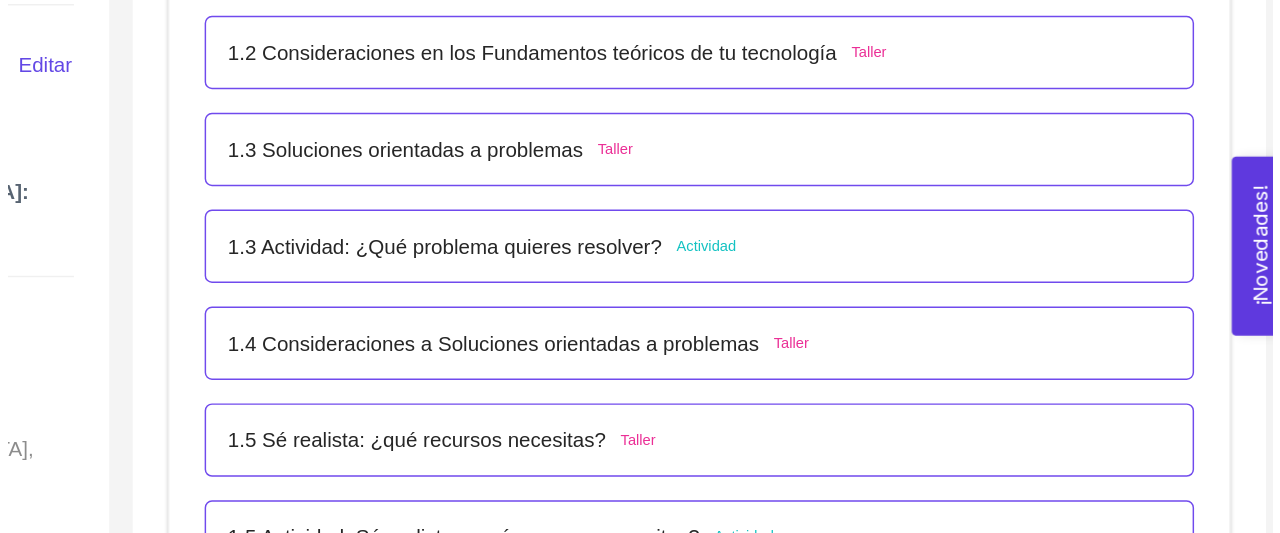 scroll, scrollTop: 64, scrollLeft: 0, axis: vertical 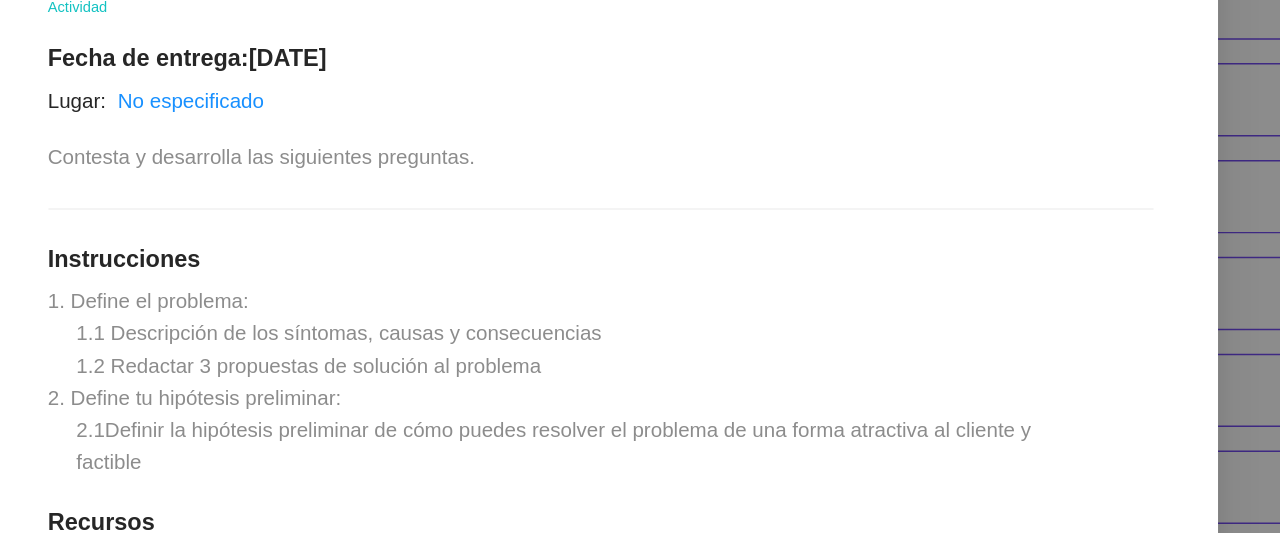 drag, startPoint x: 289, startPoint y: 232, endPoint x: 488, endPoint y: 219, distance: 199.42416 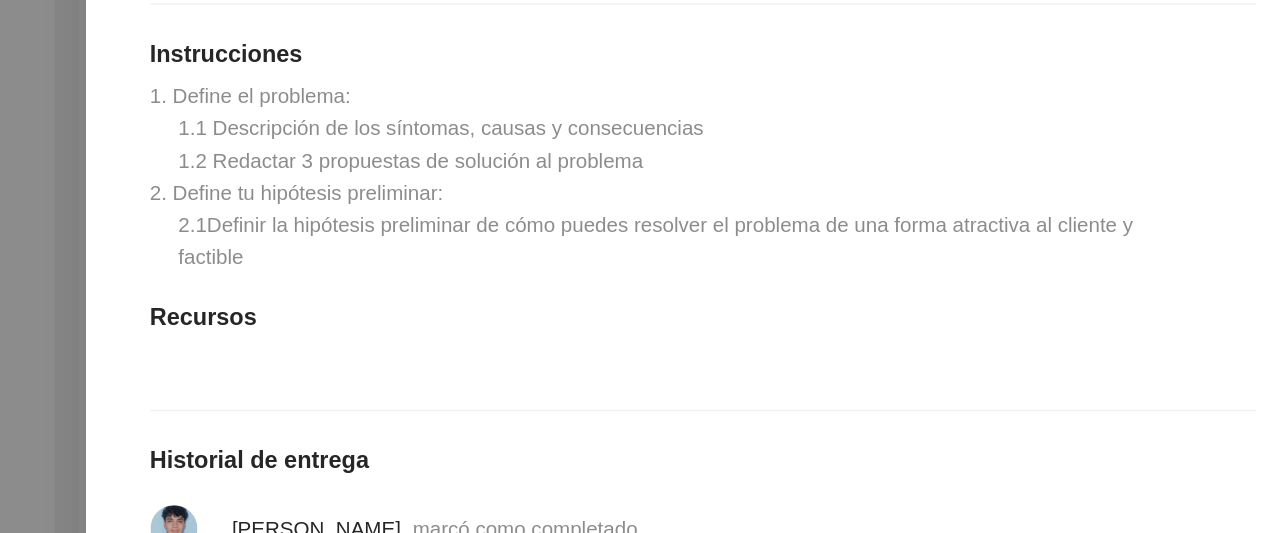 scroll, scrollTop: 735, scrollLeft: 0, axis: vertical 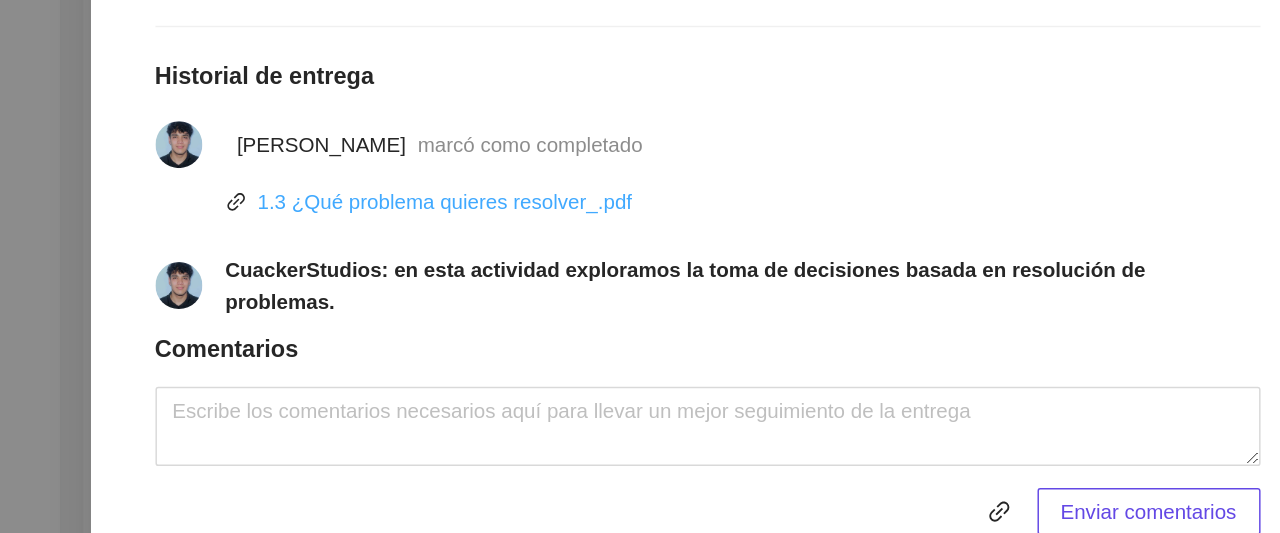 click on "1.3 ¿Qué problema quieres resolver_.pdf" at bounding box center [461, 217] 